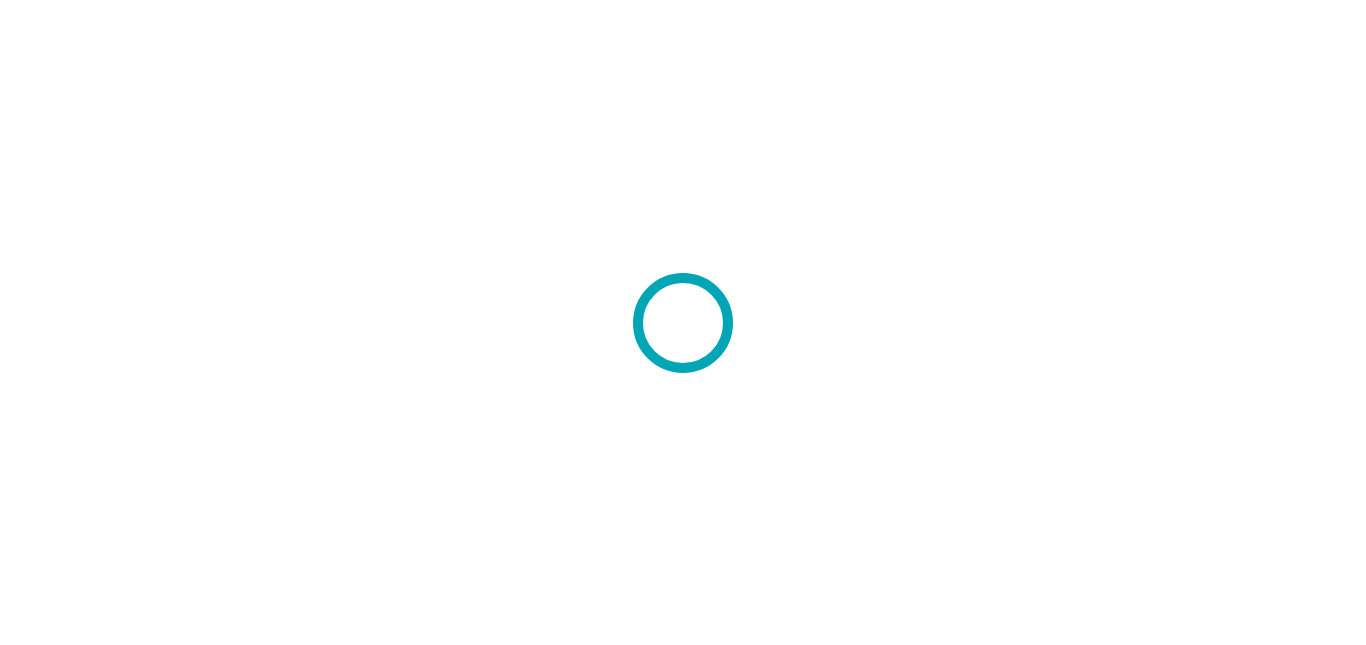 scroll, scrollTop: 0, scrollLeft: 0, axis: both 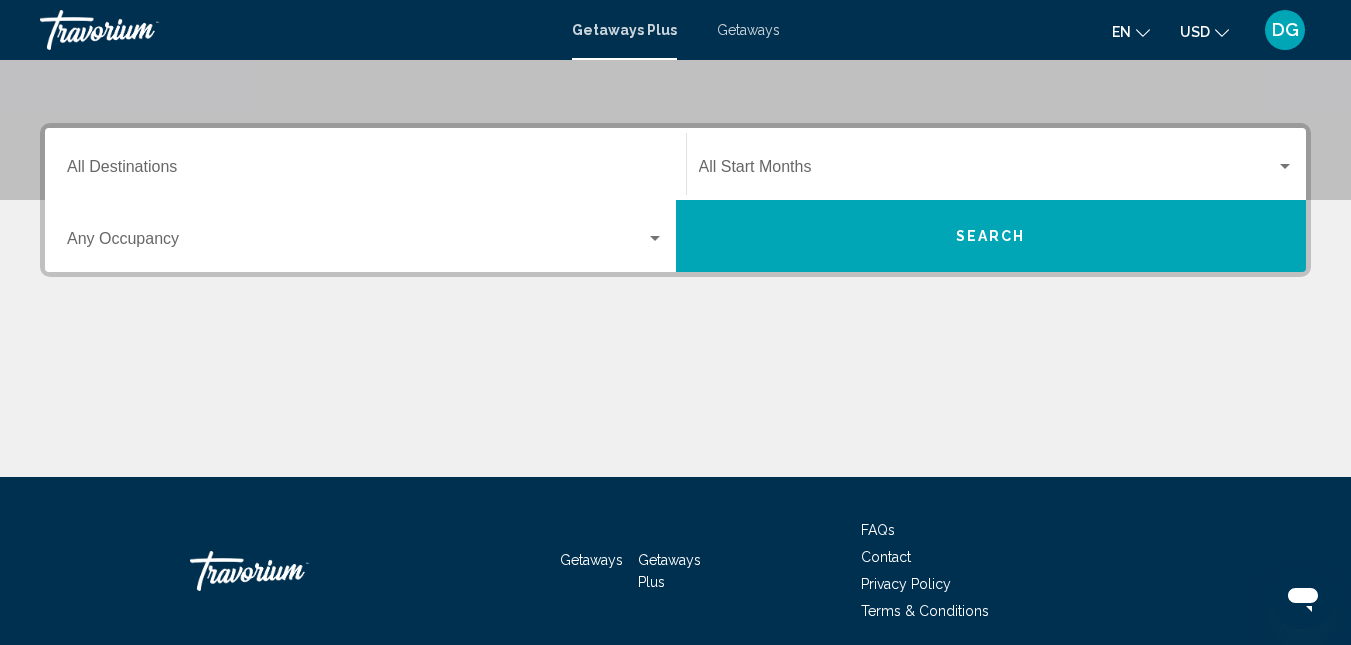 click on "Destination All Destinations" at bounding box center (365, 171) 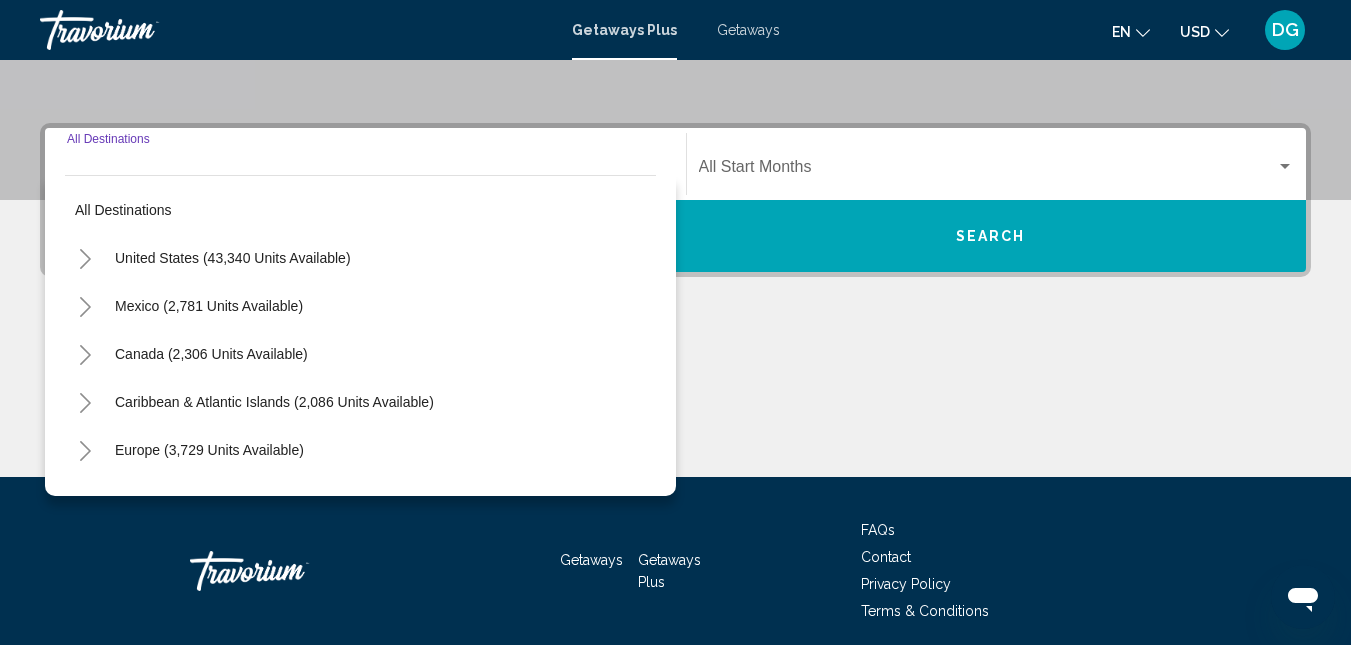 scroll, scrollTop: 458, scrollLeft: 0, axis: vertical 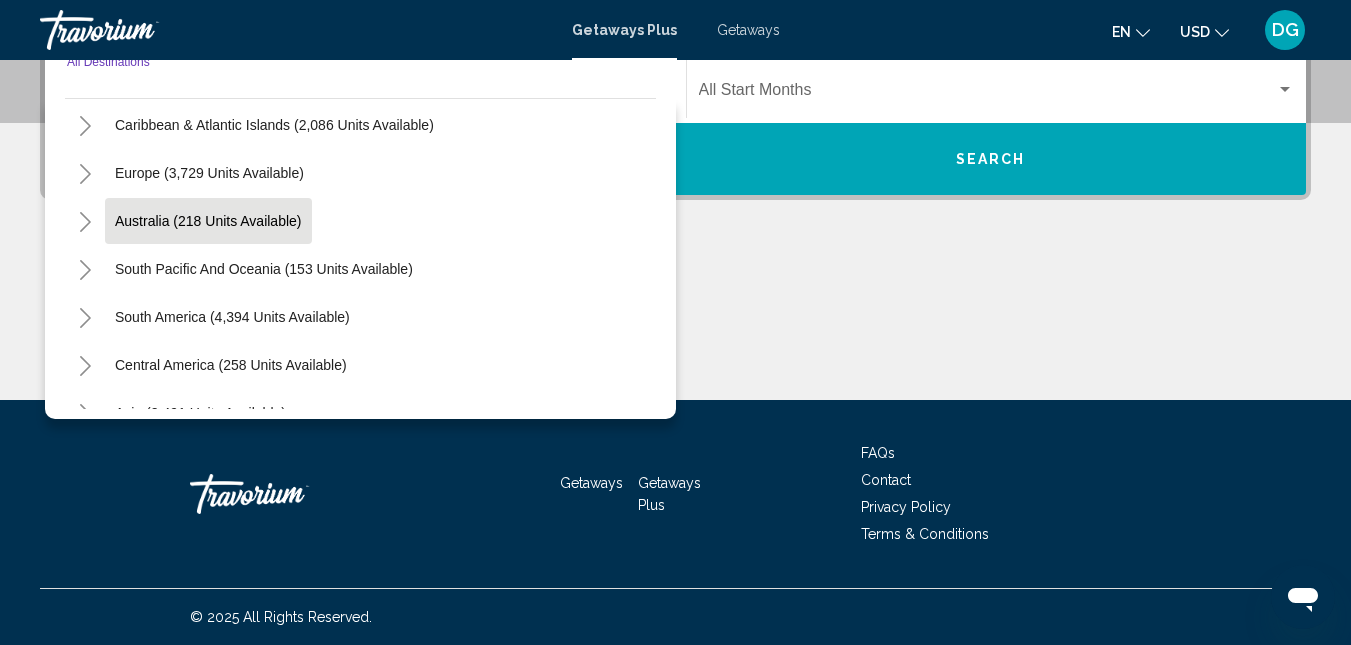 click on "Australia (218 units available)" at bounding box center [264, 269] 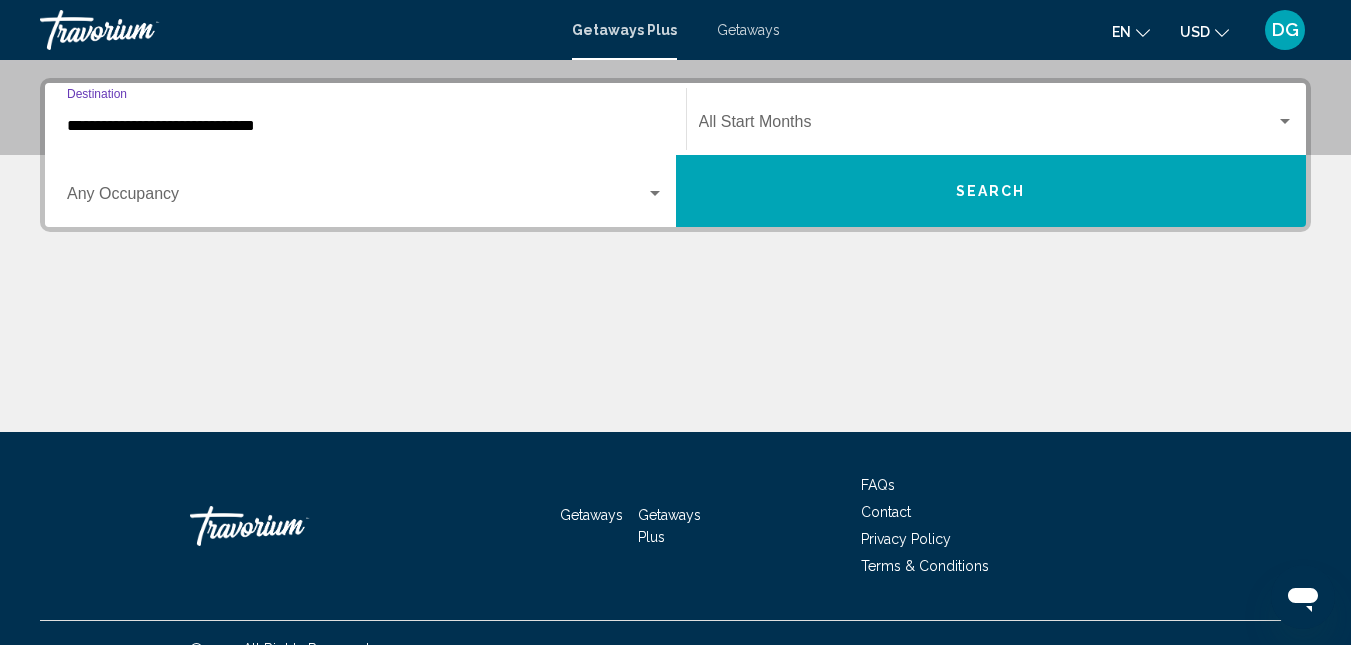 scroll, scrollTop: 258, scrollLeft: 0, axis: vertical 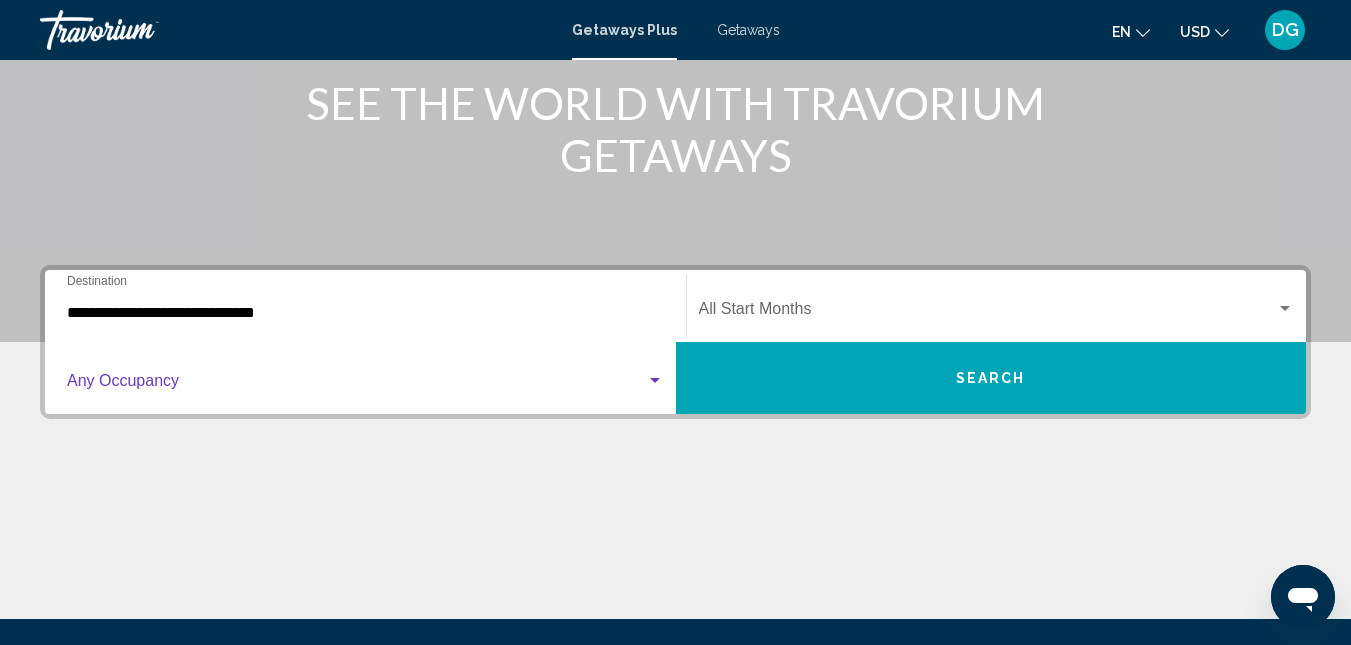 click at bounding box center [655, 380] 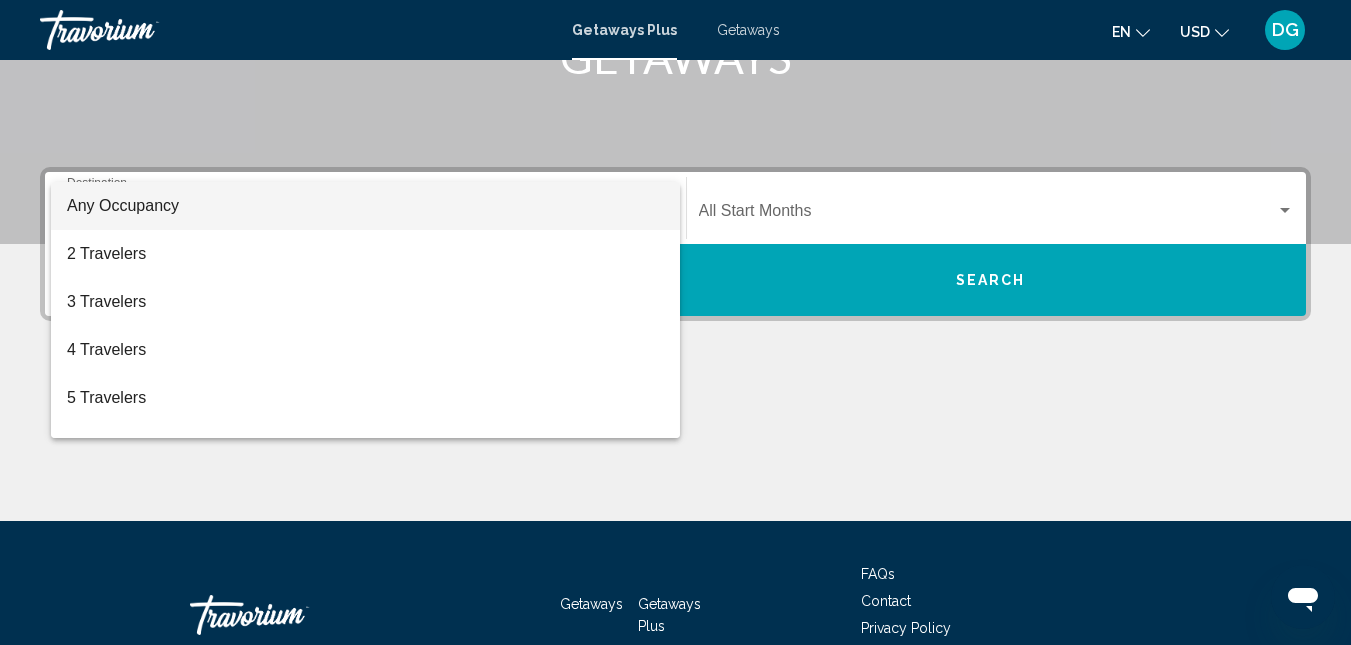 scroll, scrollTop: 458, scrollLeft: 0, axis: vertical 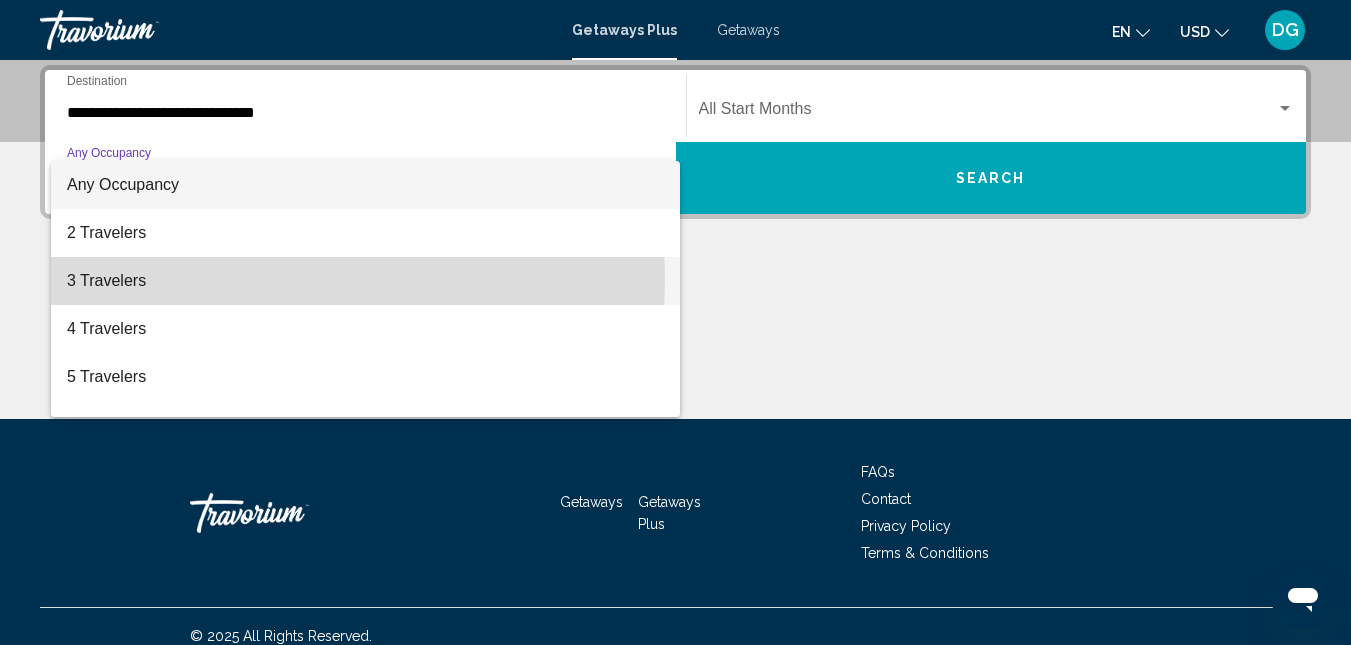 click on "3 Travelers" at bounding box center [365, 281] 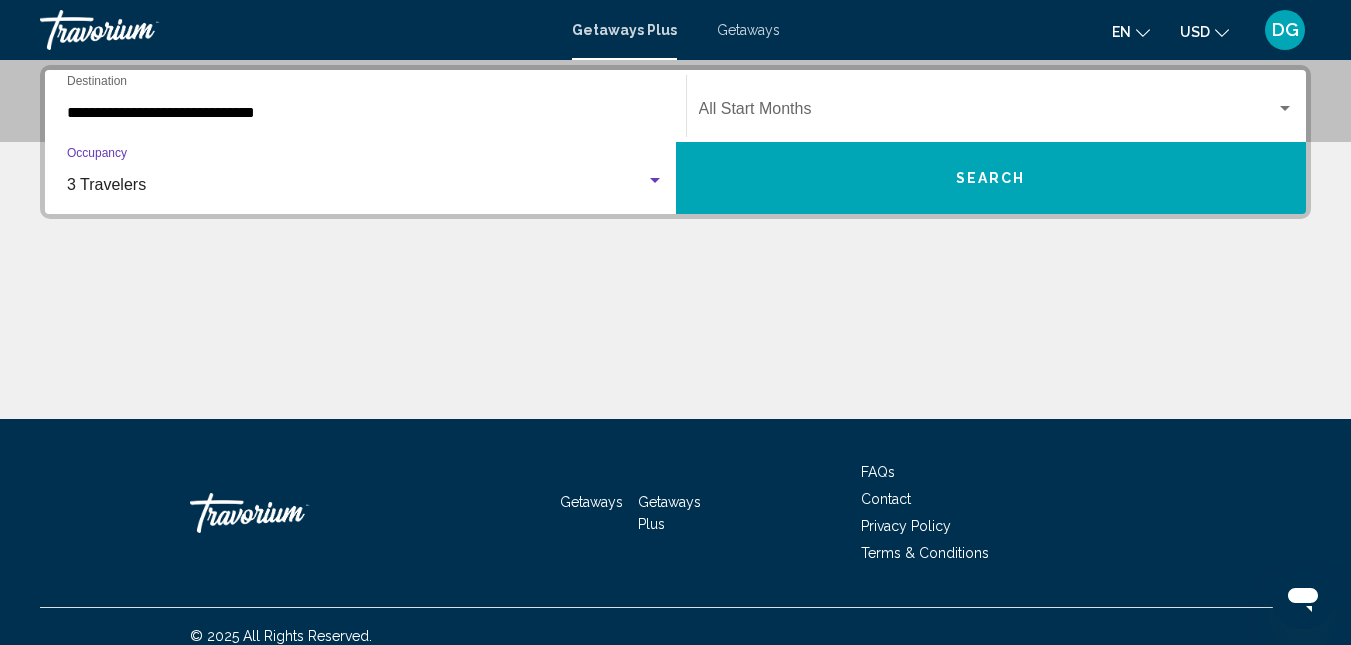 click at bounding box center (655, 181) 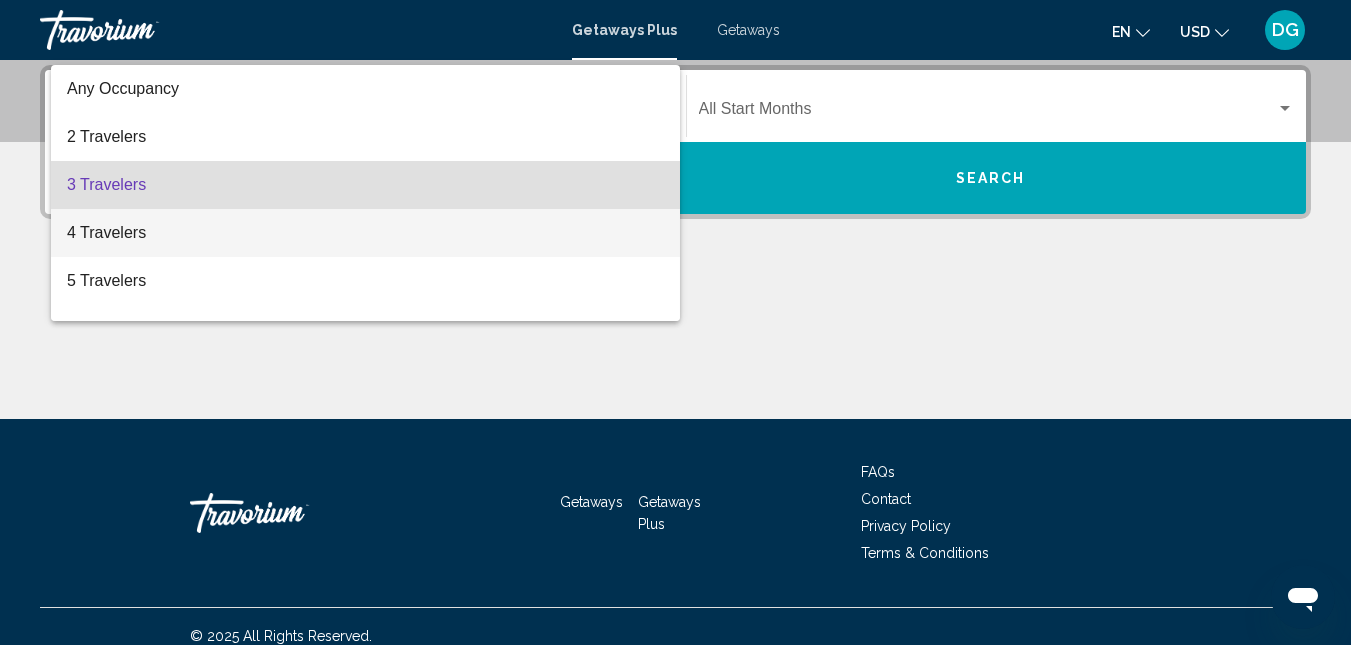 click on "4 Travelers" at bounding box center [365, 233] 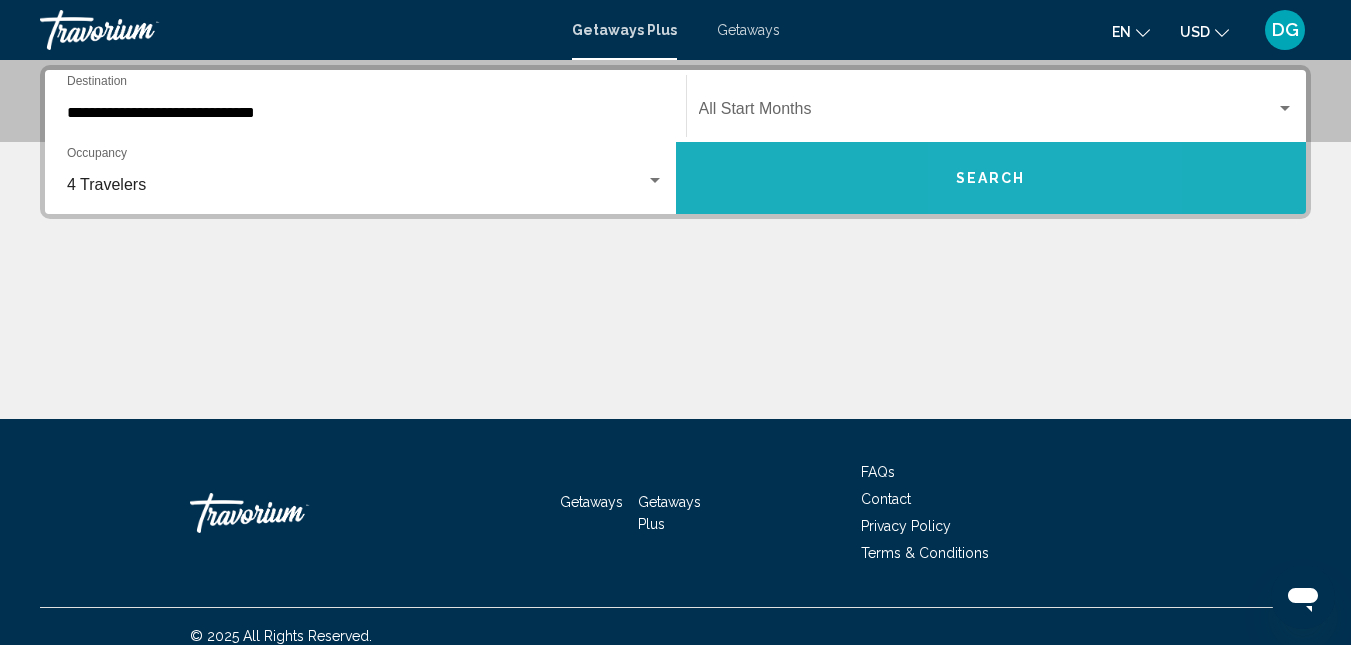click on "Search" at bounding box center [991, 179] 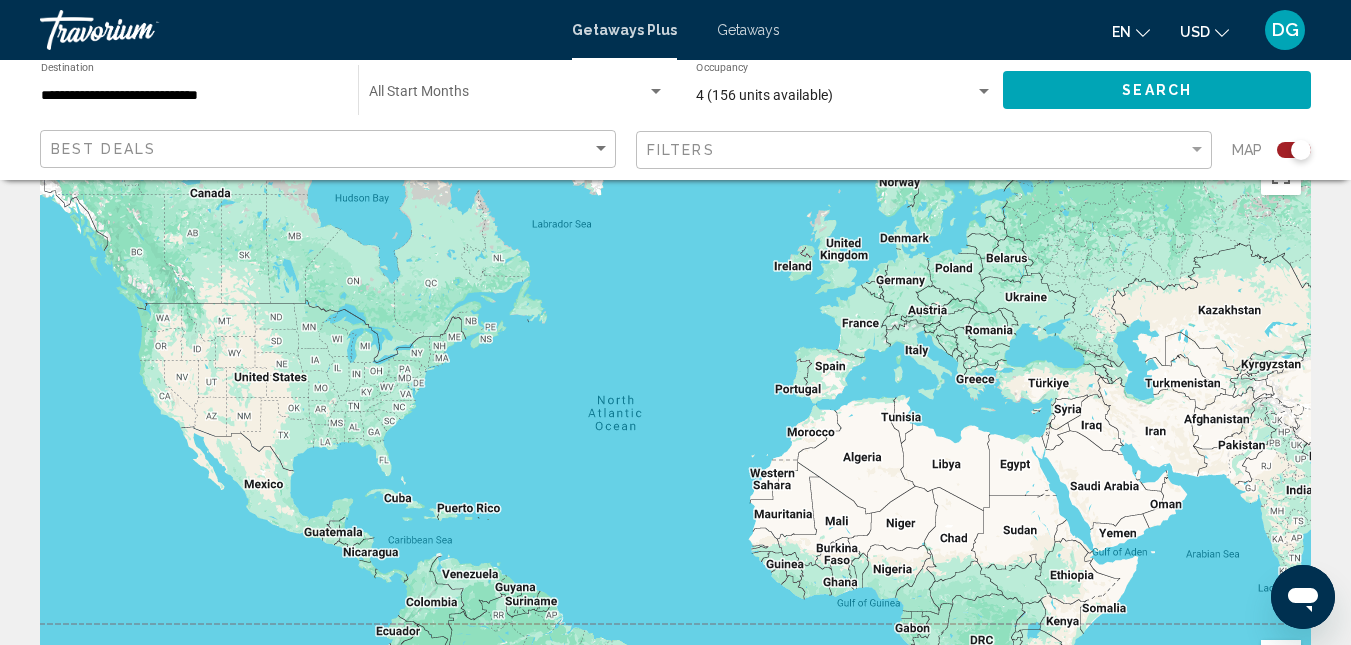 scroll, scrollTop: 100, scrollLeft: 0, axis: vertical 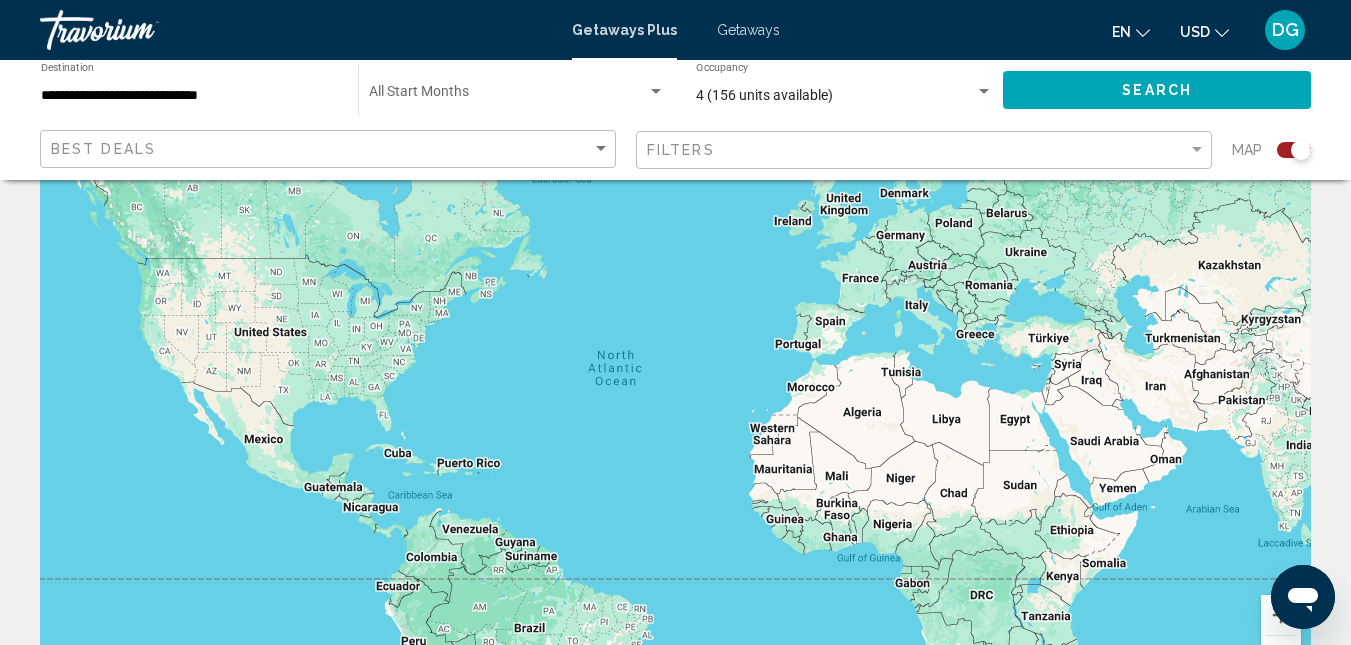click at bounding box center [675, 400] 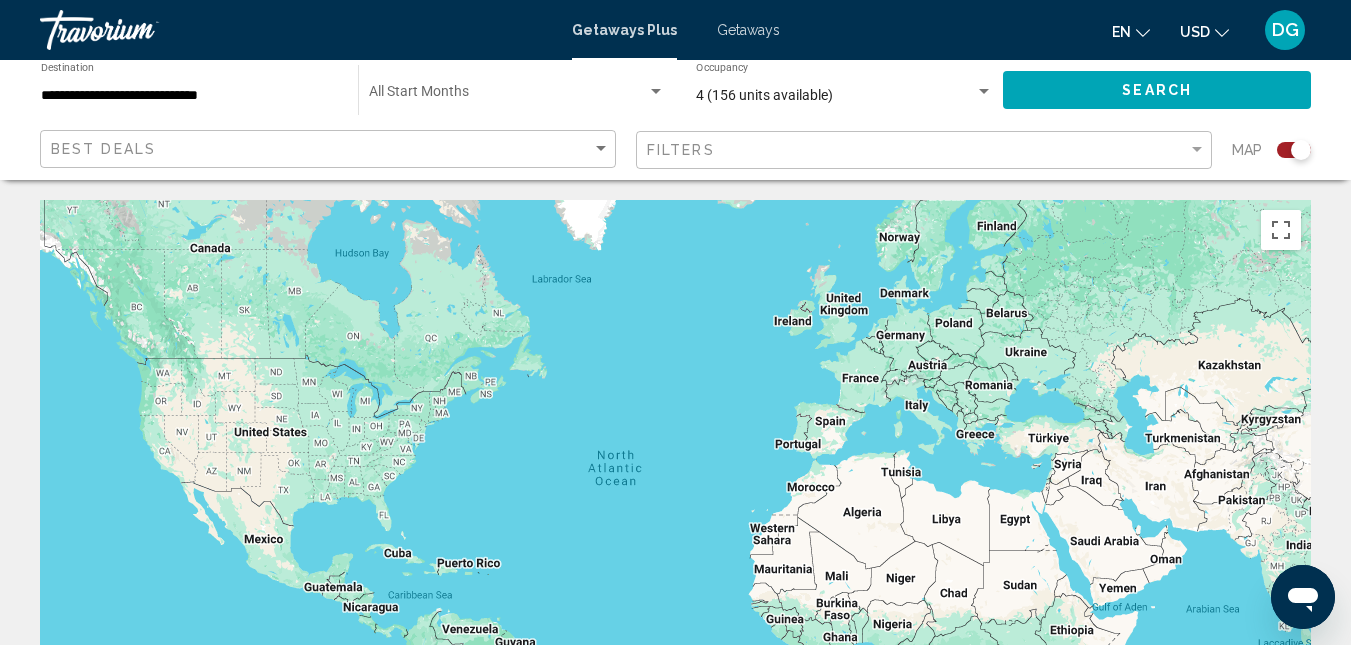 click on "4 (156 units available)" at bounding box center [764, 95] 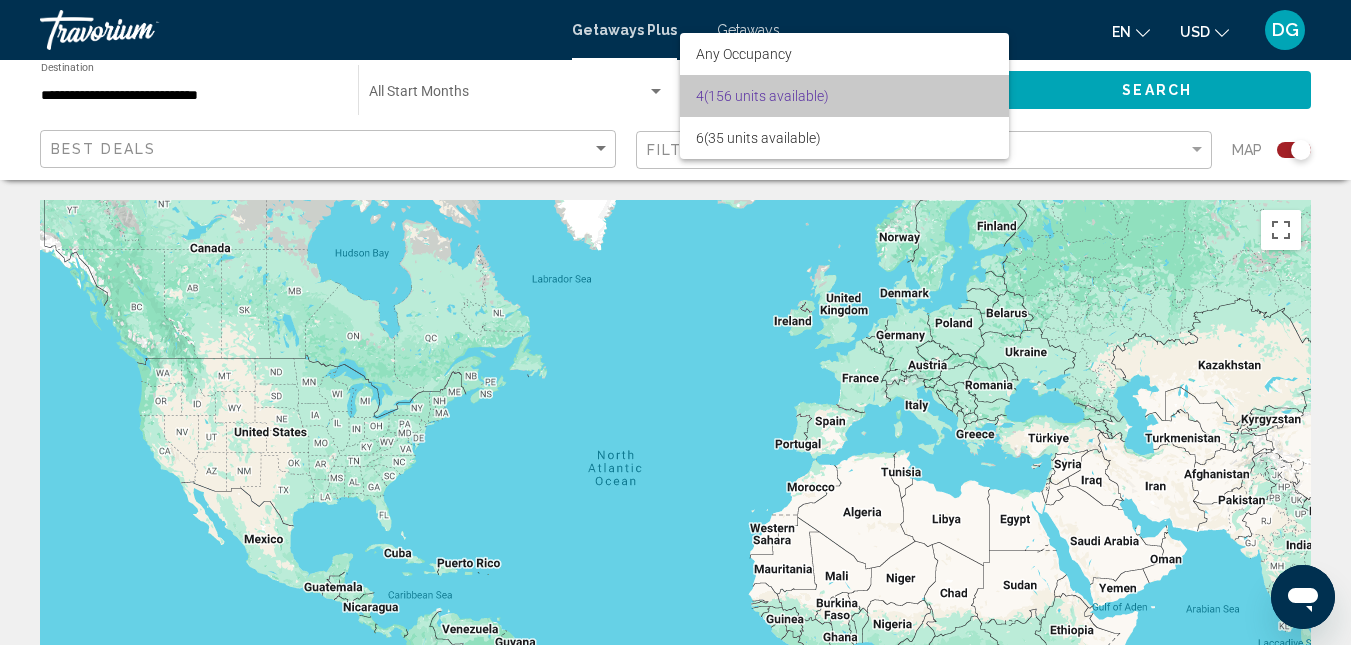 click on "4  (156 units available)" at bounding box center (844, 96) 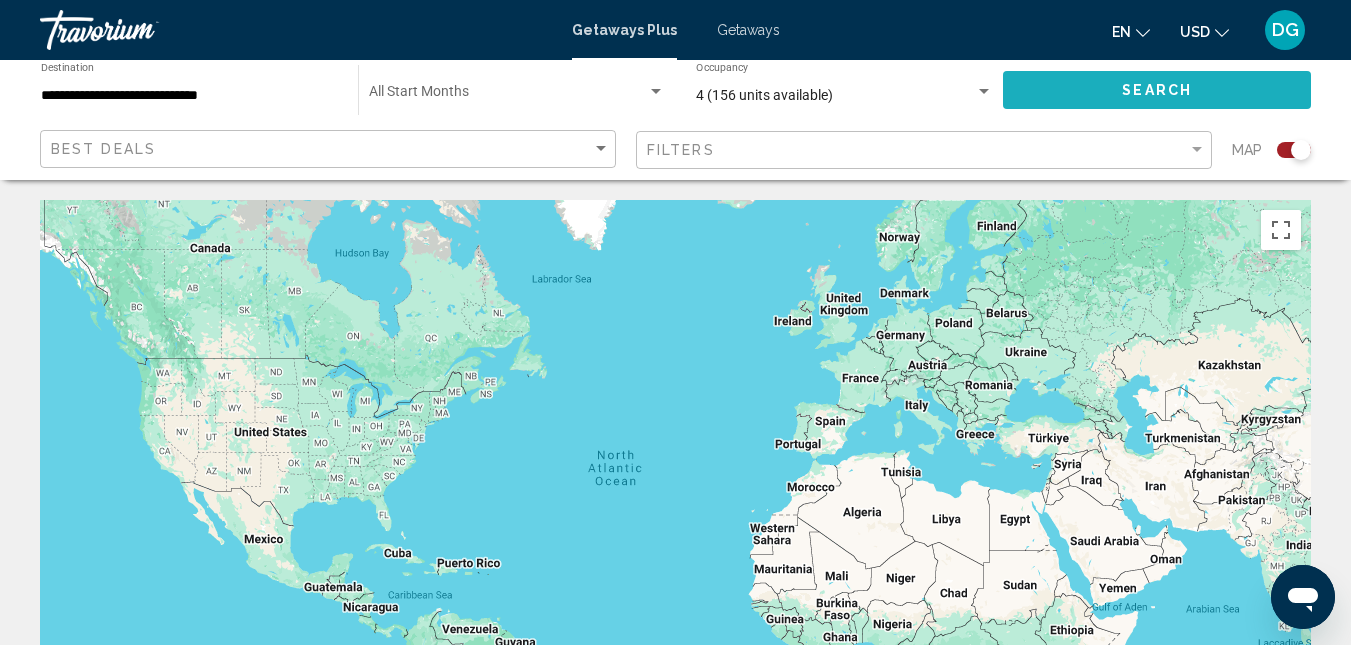click on "Search" 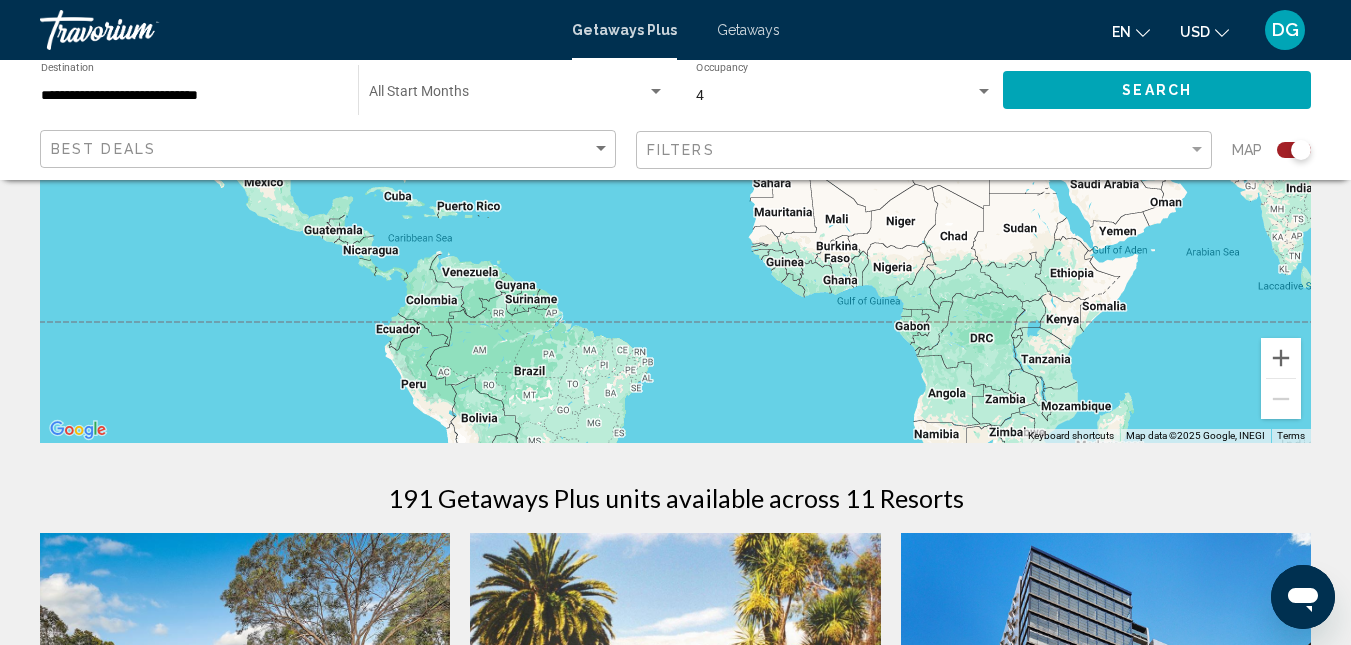 scroll, scrollTop: 98, scrollLeft: 0, axis: vertical 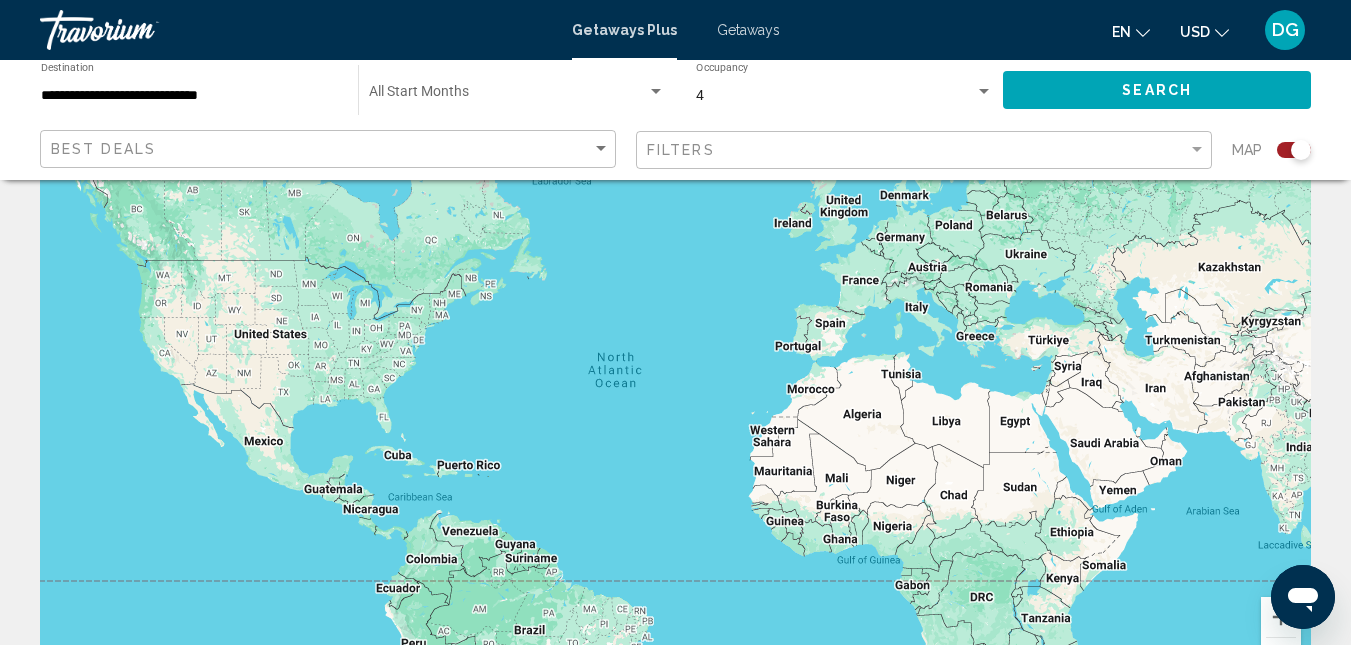click on "**********" at bounding box center [189, 96] 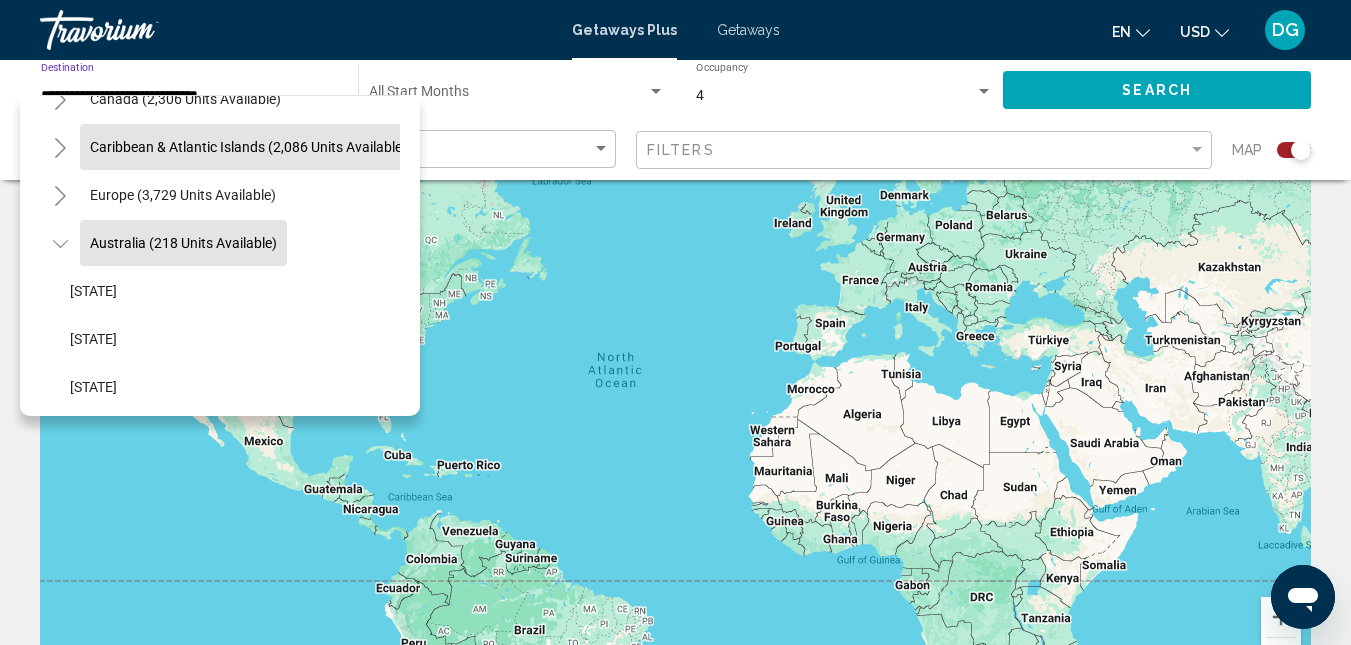 scroll, scrollTop: 75, scrollLeft: 0, axis: vertical 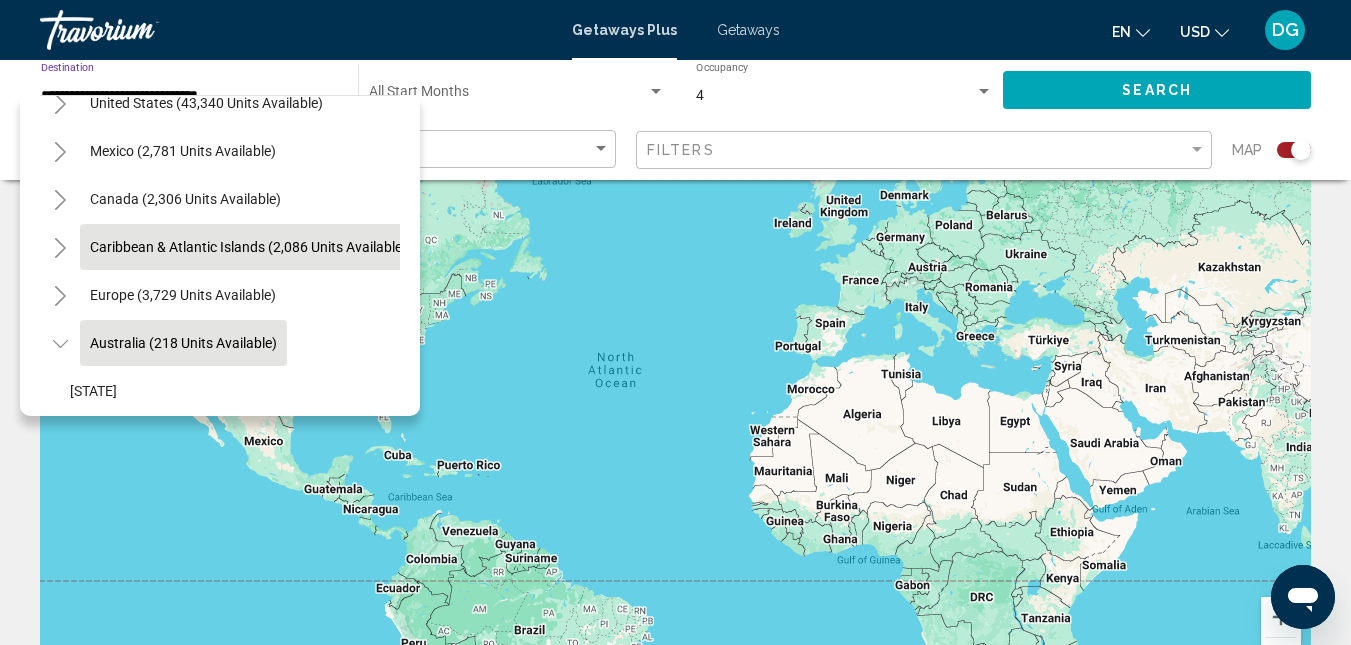 click on "Caribbean & Atlantic Islands (2,086 units available)" at bounding box center [183, 295] 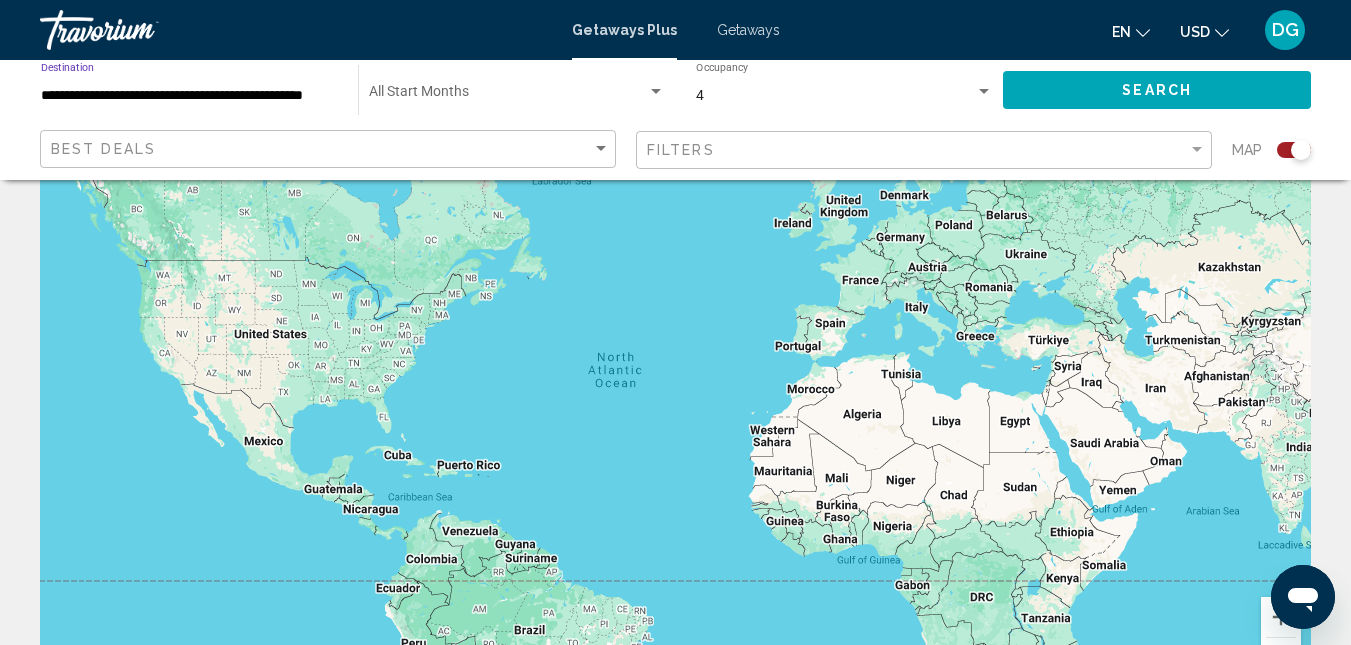 click on "**********" at bounding box center (189, 96) 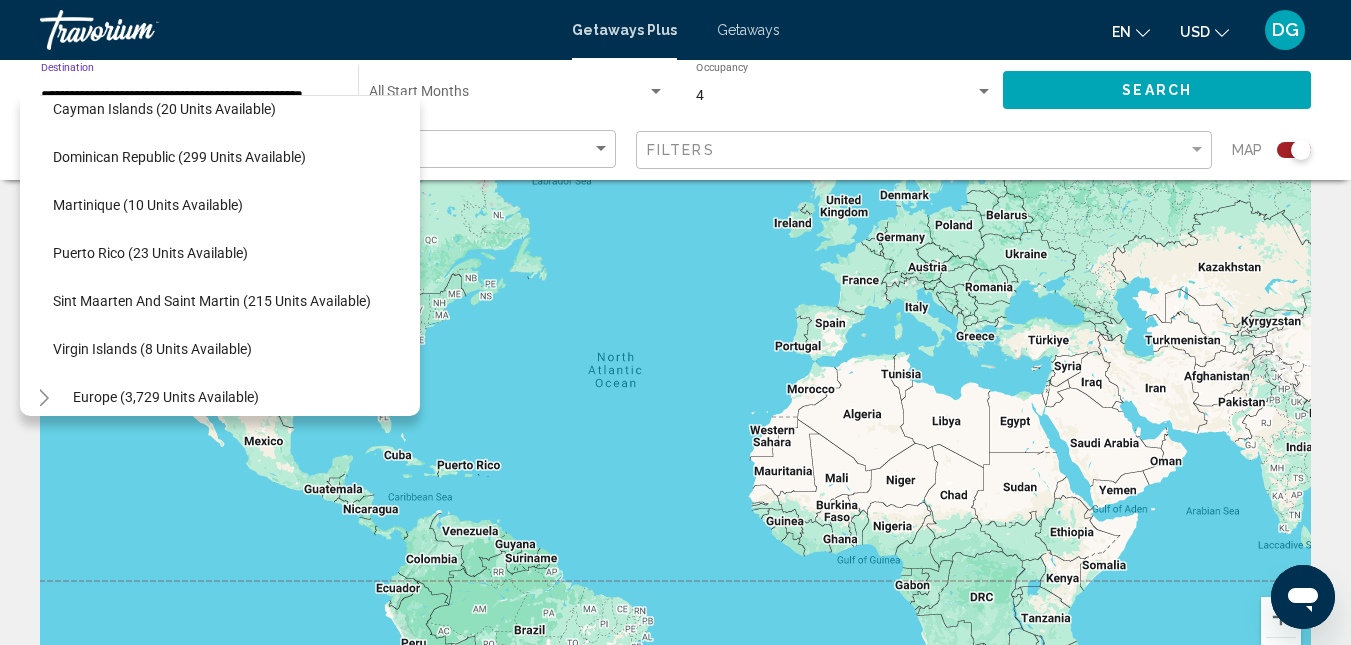 scroll, scrollTop: 400, scrollLeft: 33, axis: both 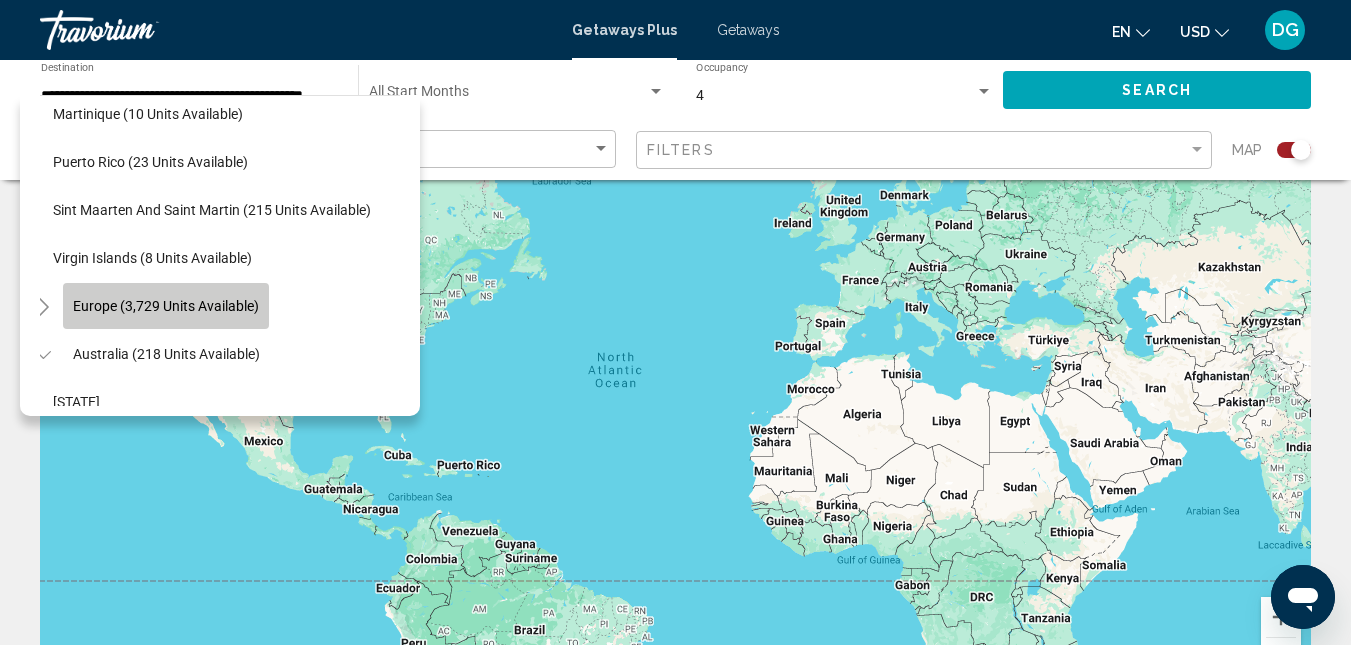 click on "Europe (3,729 units available)" 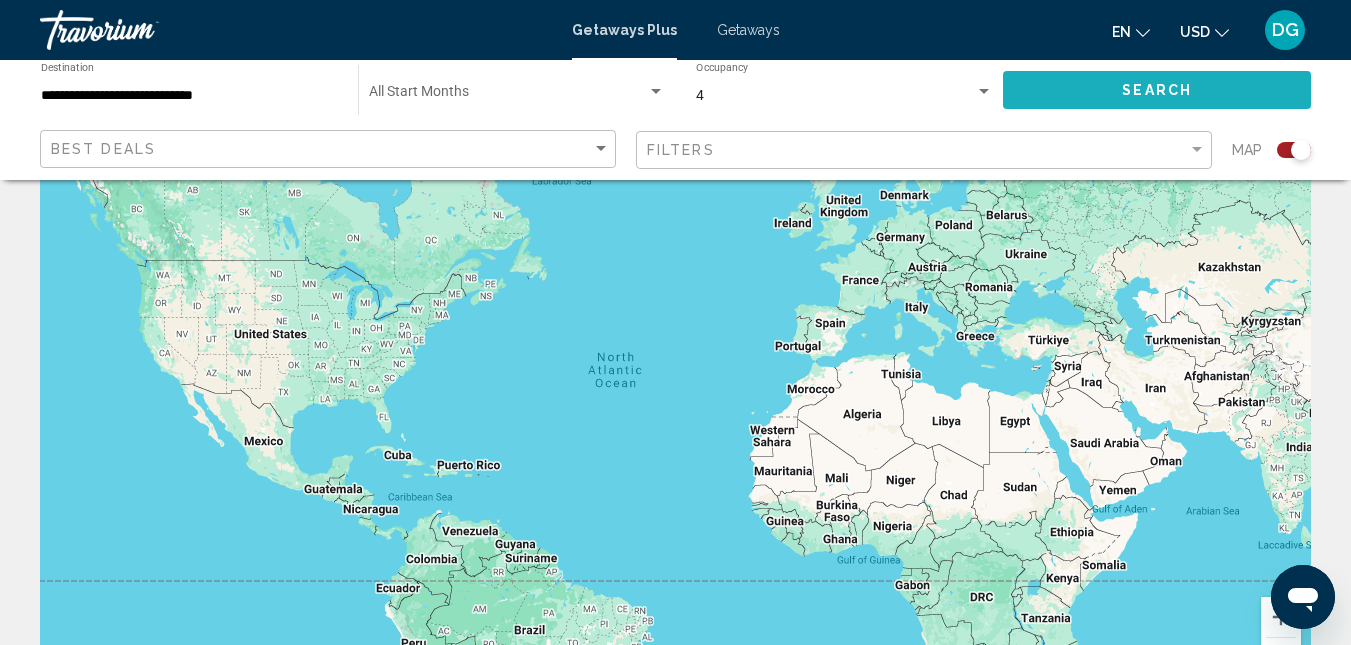 click on "Search" 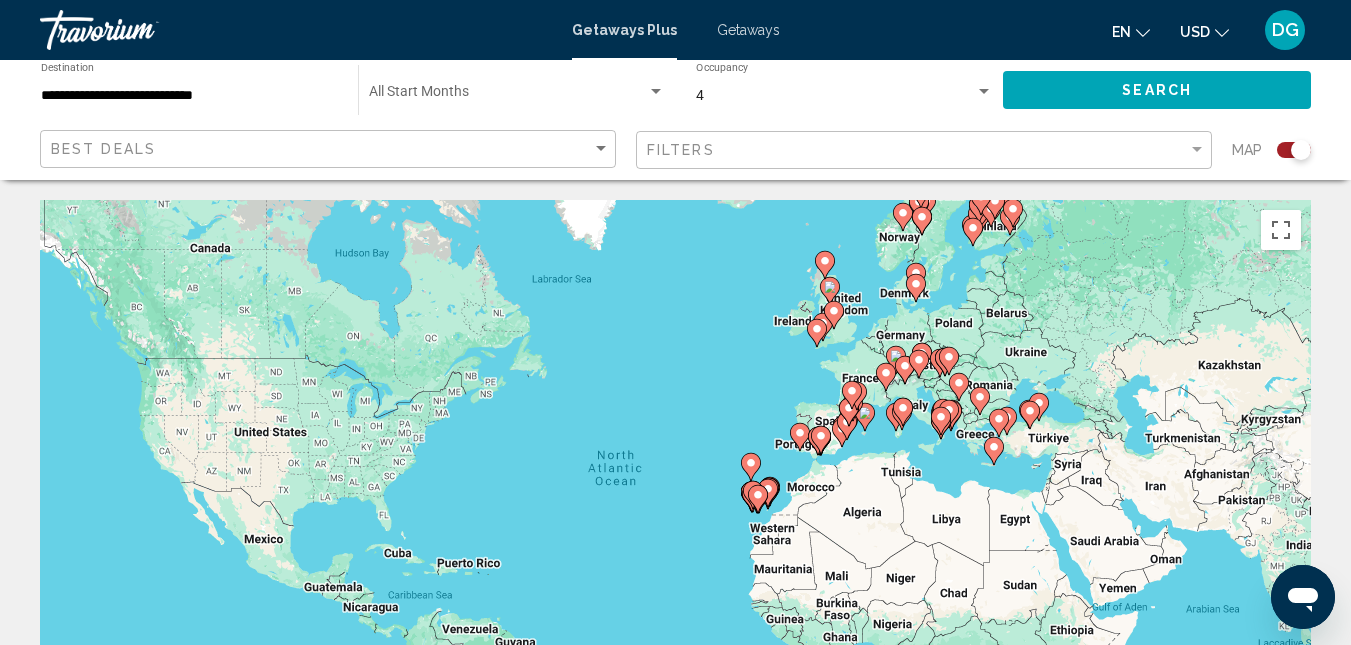 click at bounding box center [656, 92] 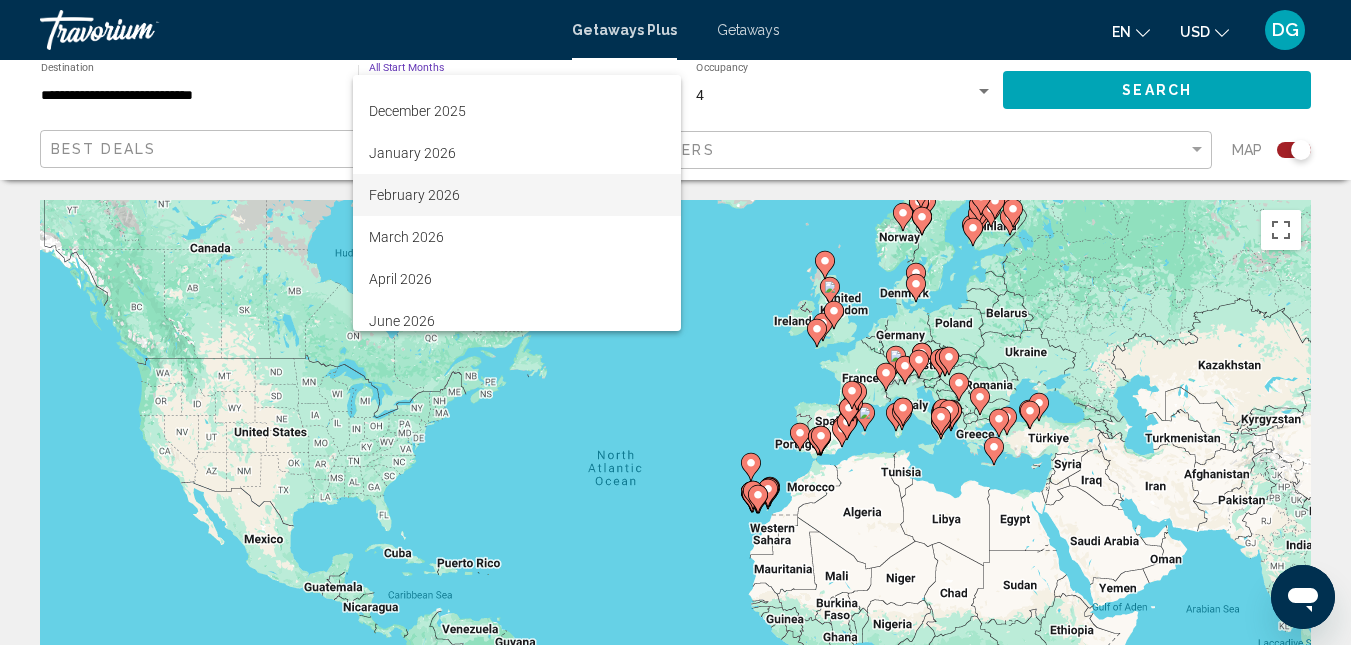 scroll, scrollTop: 190, scrollLeft: 0, axis: vertical 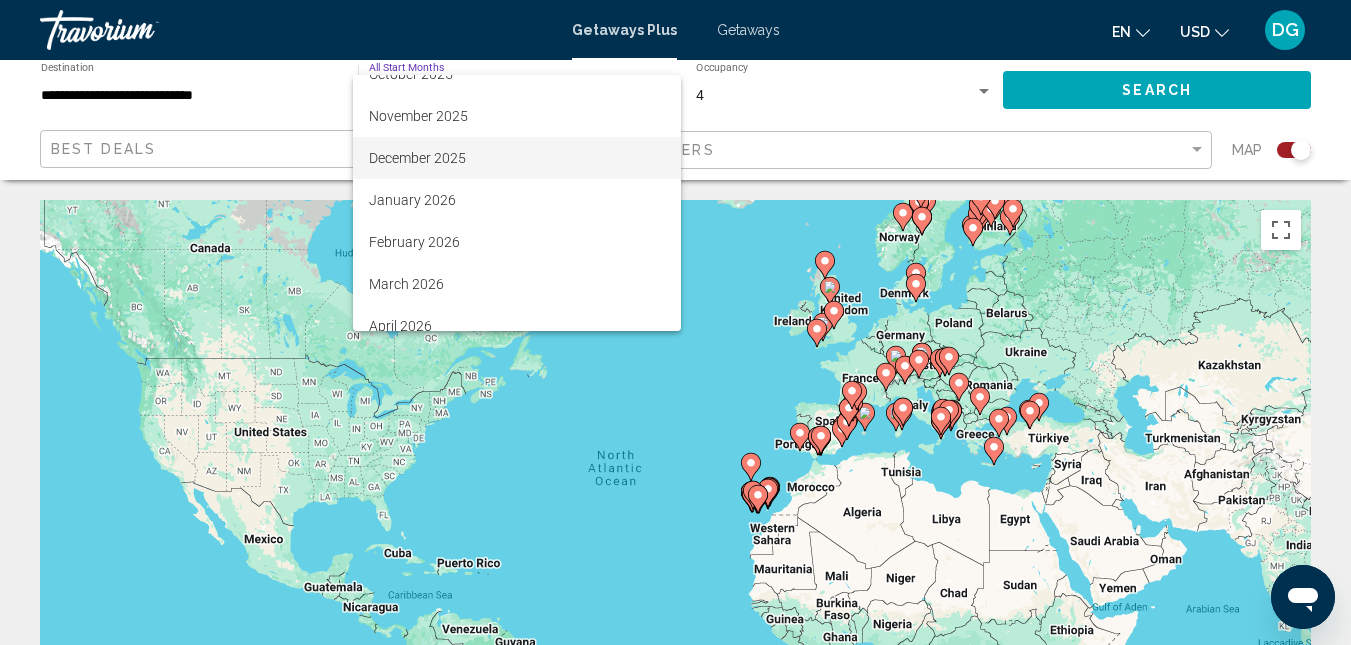 click on "December 2025" at bounding box center [517, 158] 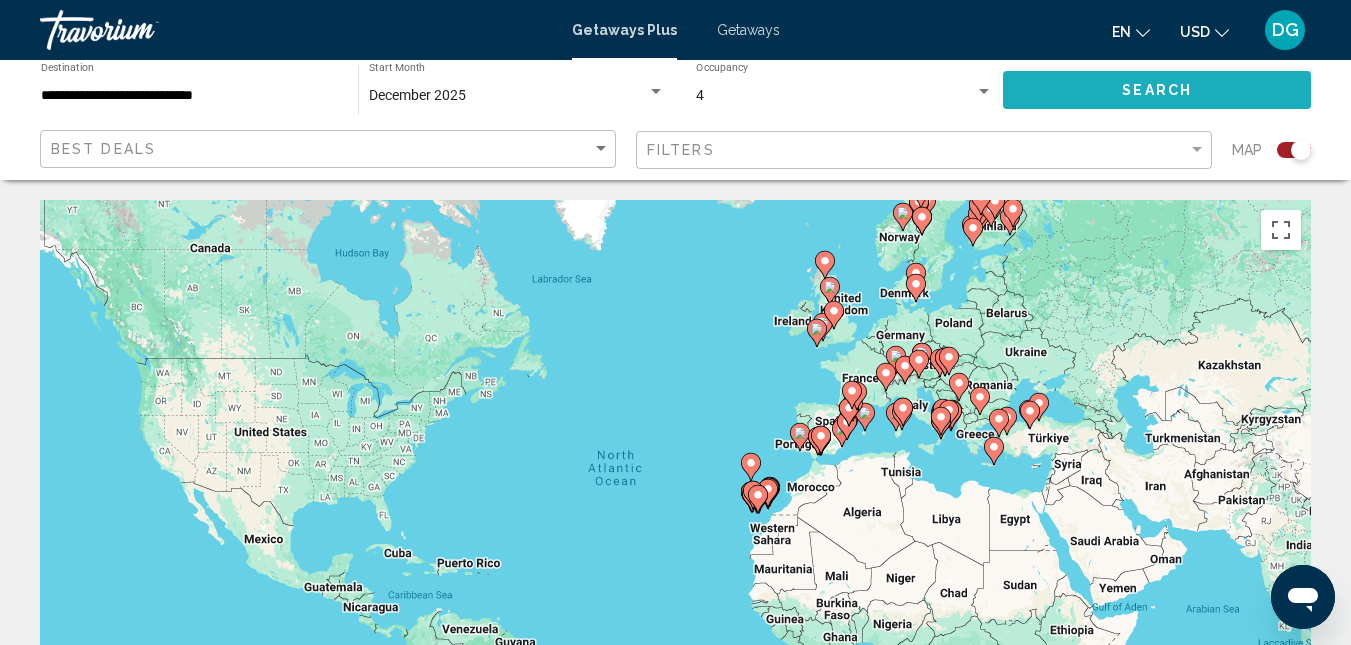 click on "Search" 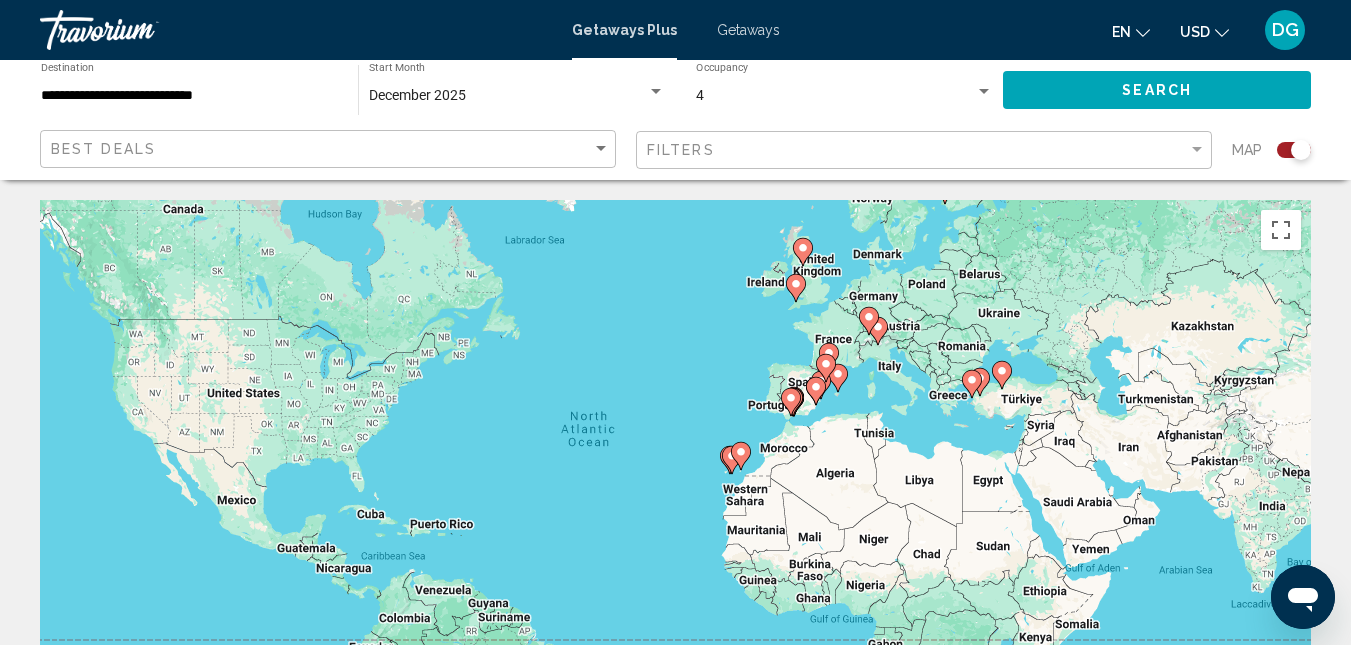 drag, startPoint x: 840, startPoint y: 405, endPoint x: 811, endPoint y: 365, distance: 49.40648 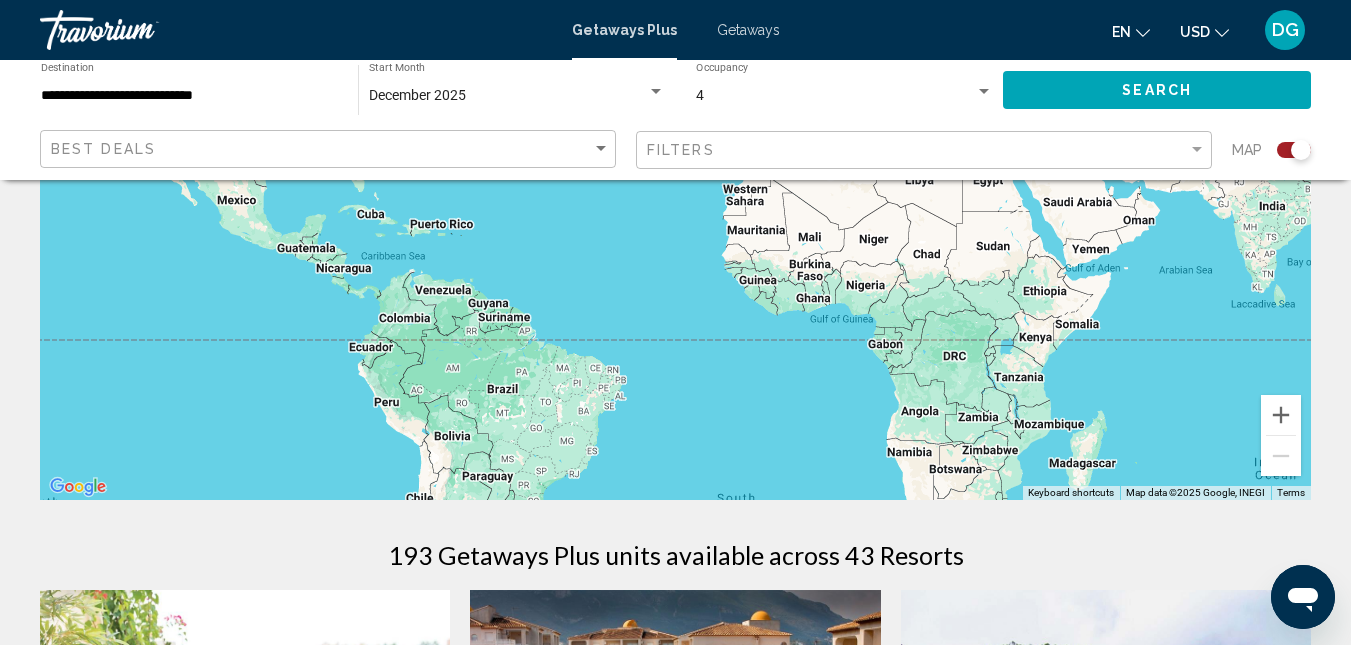 scroll, scrollTop: 0, scrollLeft: 0, axis: both 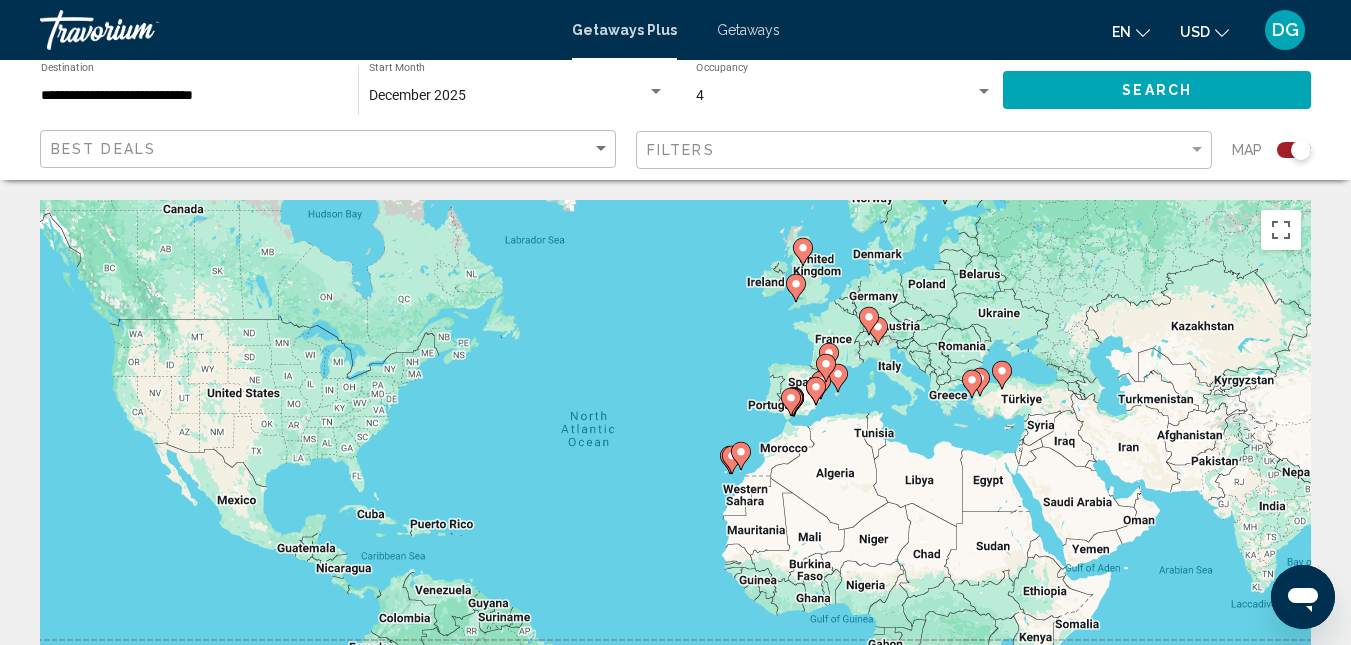click on "To activate drag with keyboard, press Alt + Enter. Once in keyboard drag state, use the arrow keys to move the marker. To complete the drag, press the Enter key. To cancel, press Escape." at bounding box center (675, 500) 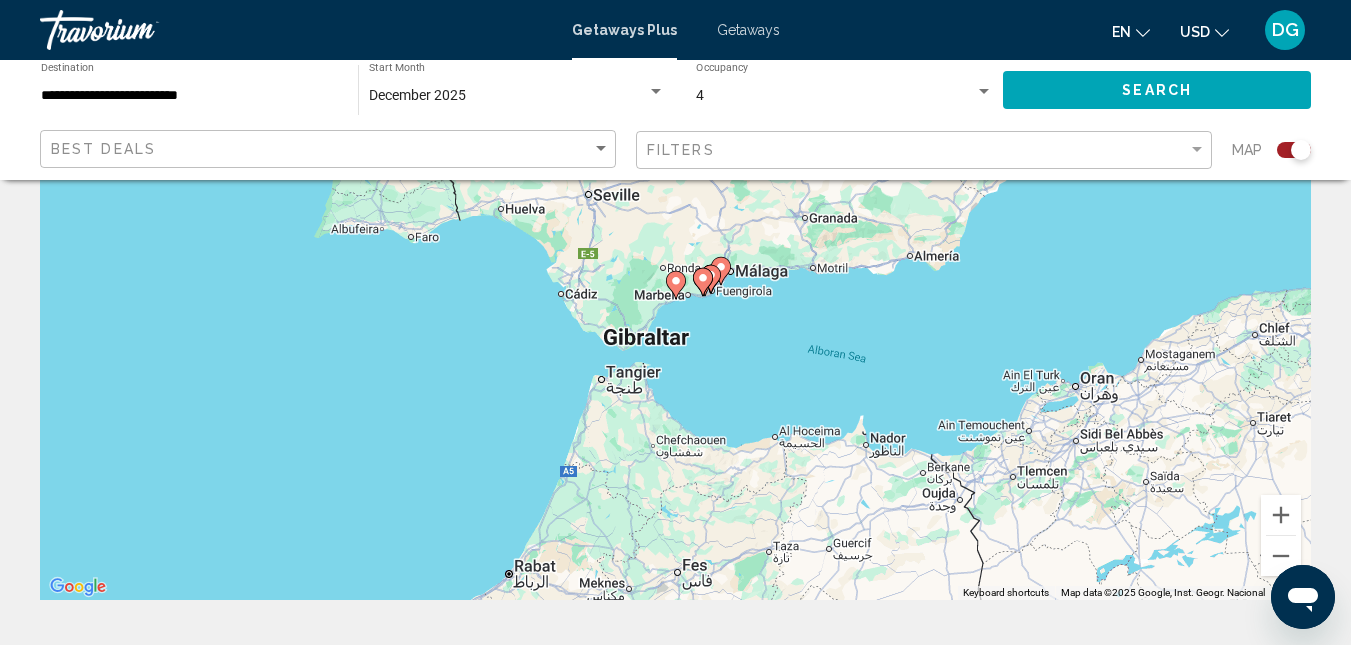scroll, scrollTop: 0, scrollLeft: 0, axis: both 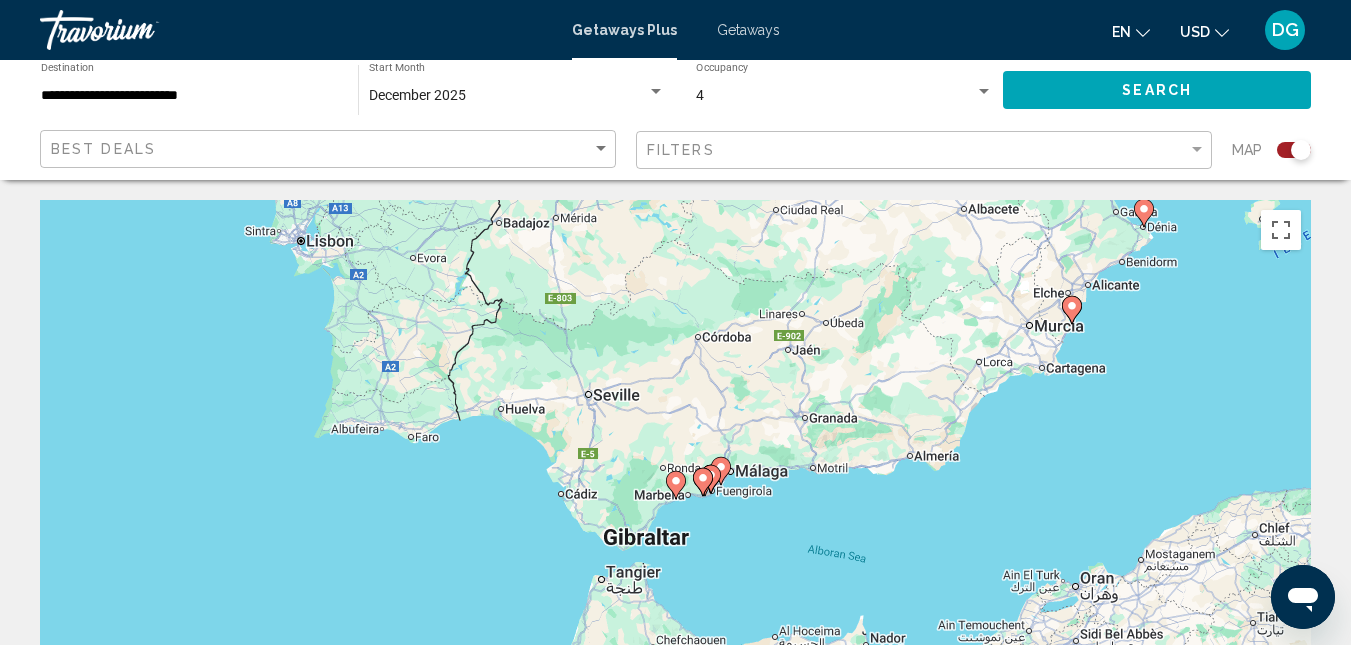 click 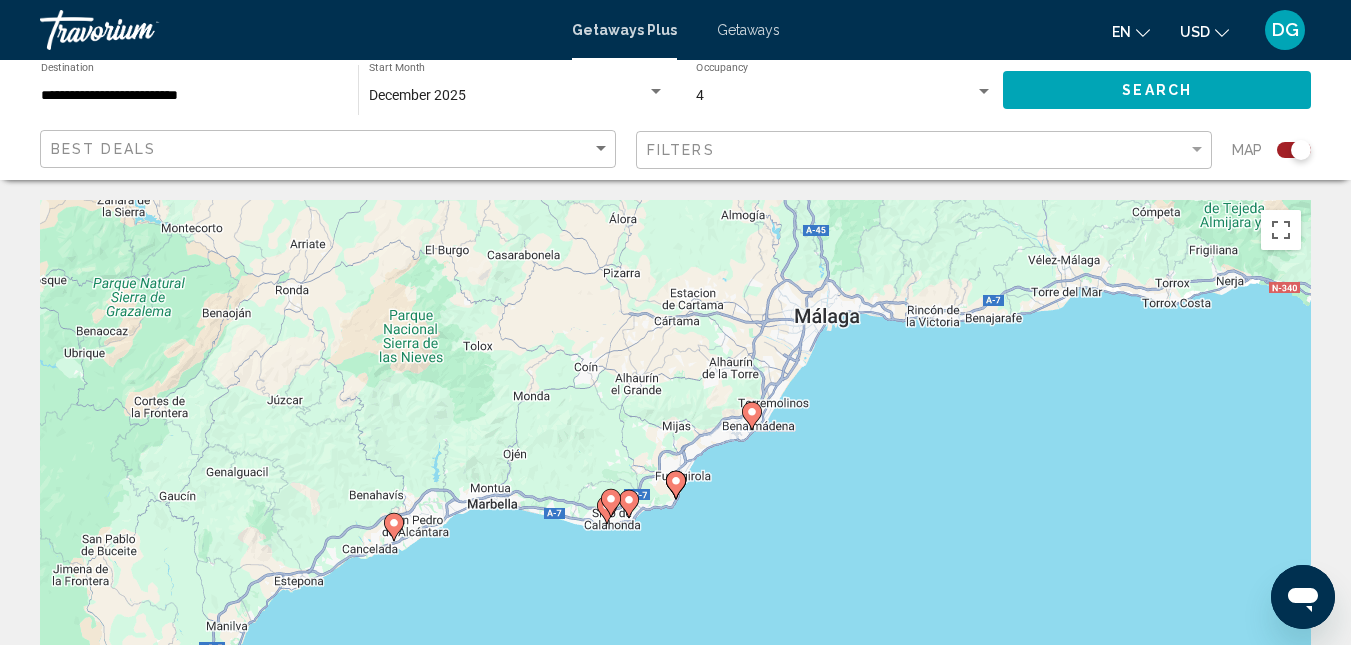 click 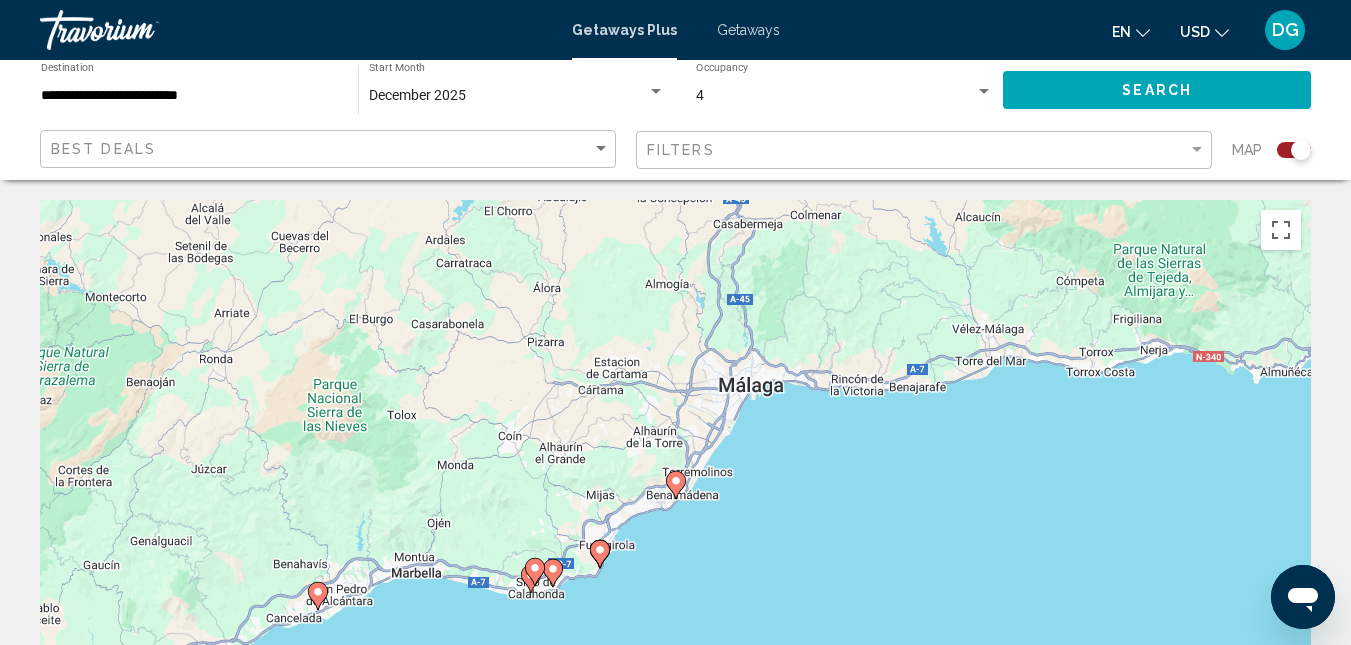 click 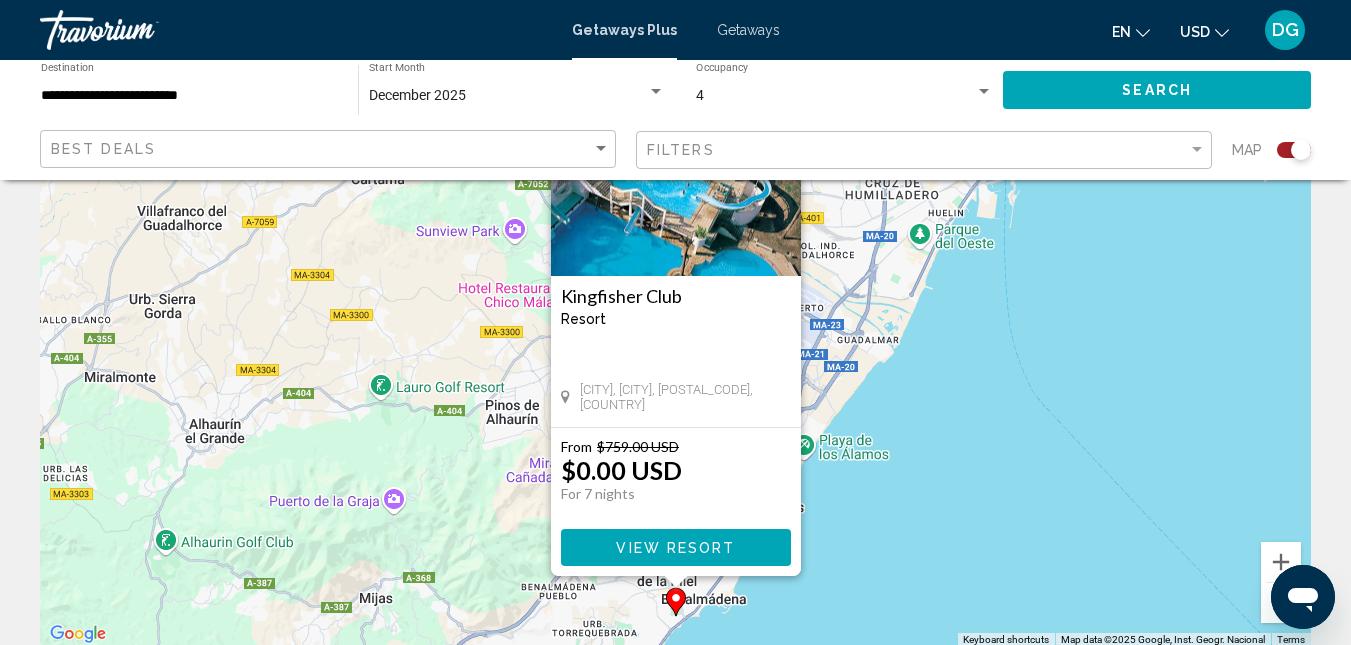 scroll, scrollTop: 100, scrollLeft: 0, axis: vertical 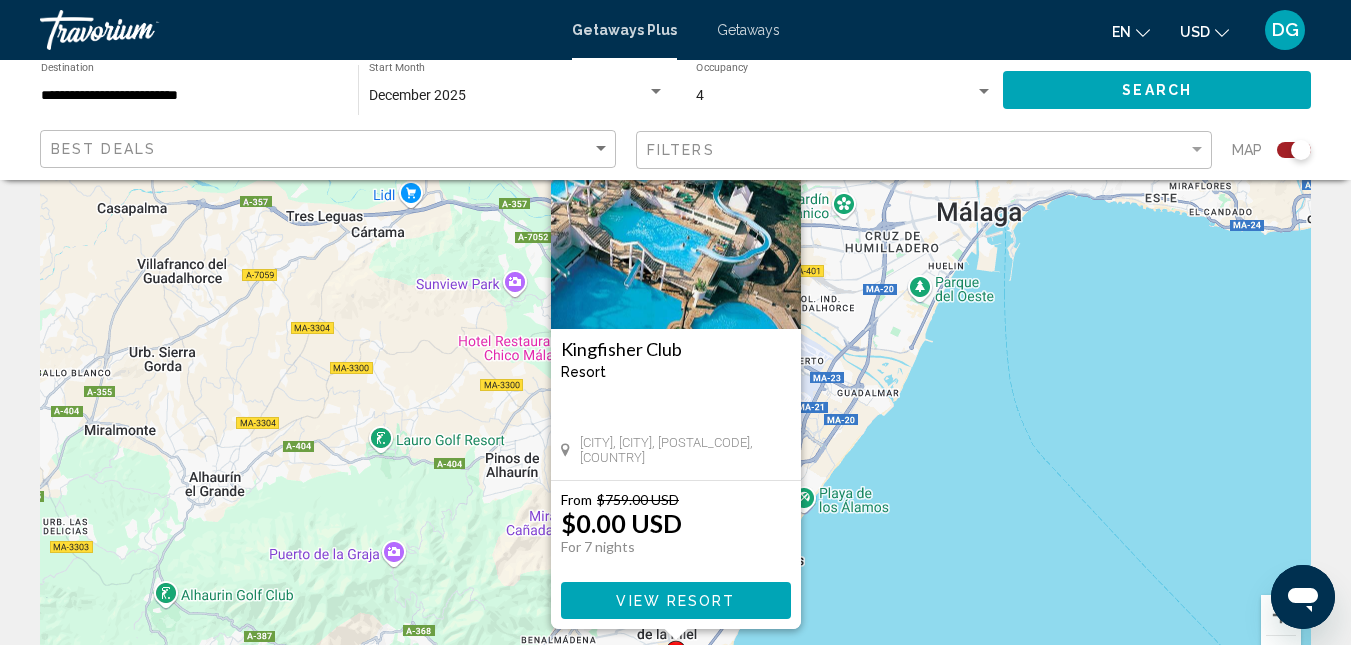 click on "**********" at bounding box center [189, 96] 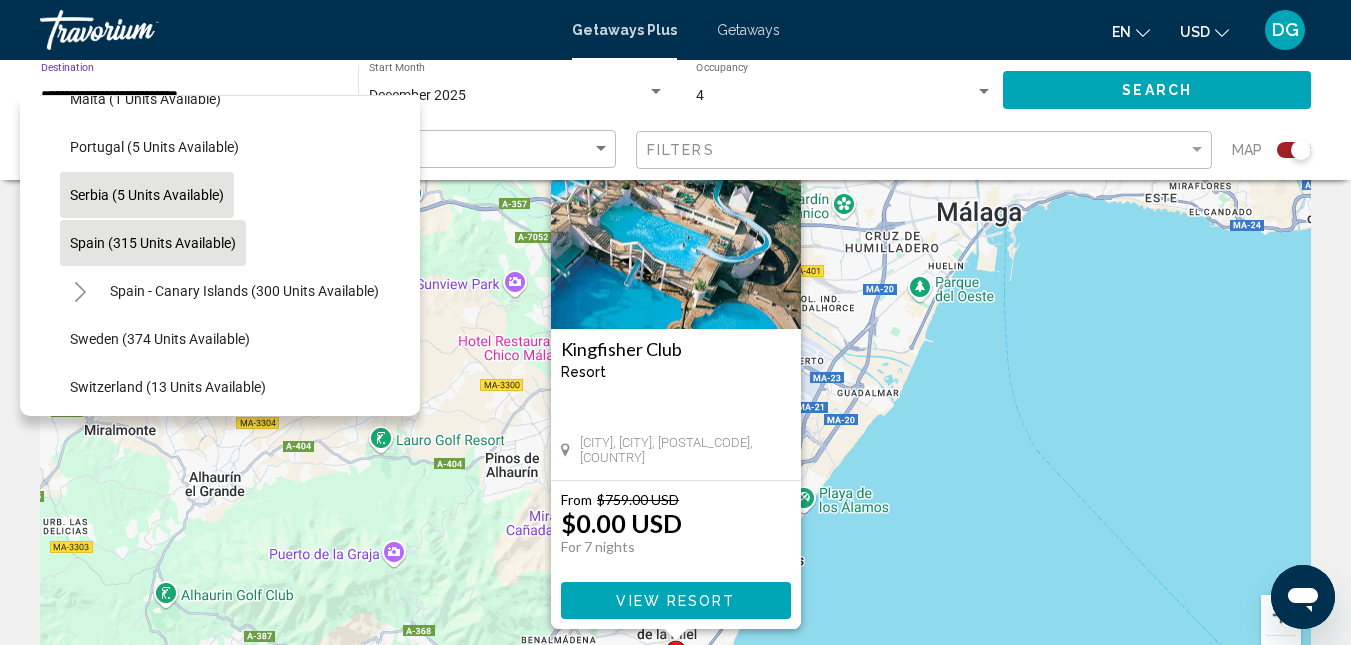 scroll, scrollTop: 603, scrollLeft: 0, axis: vertical 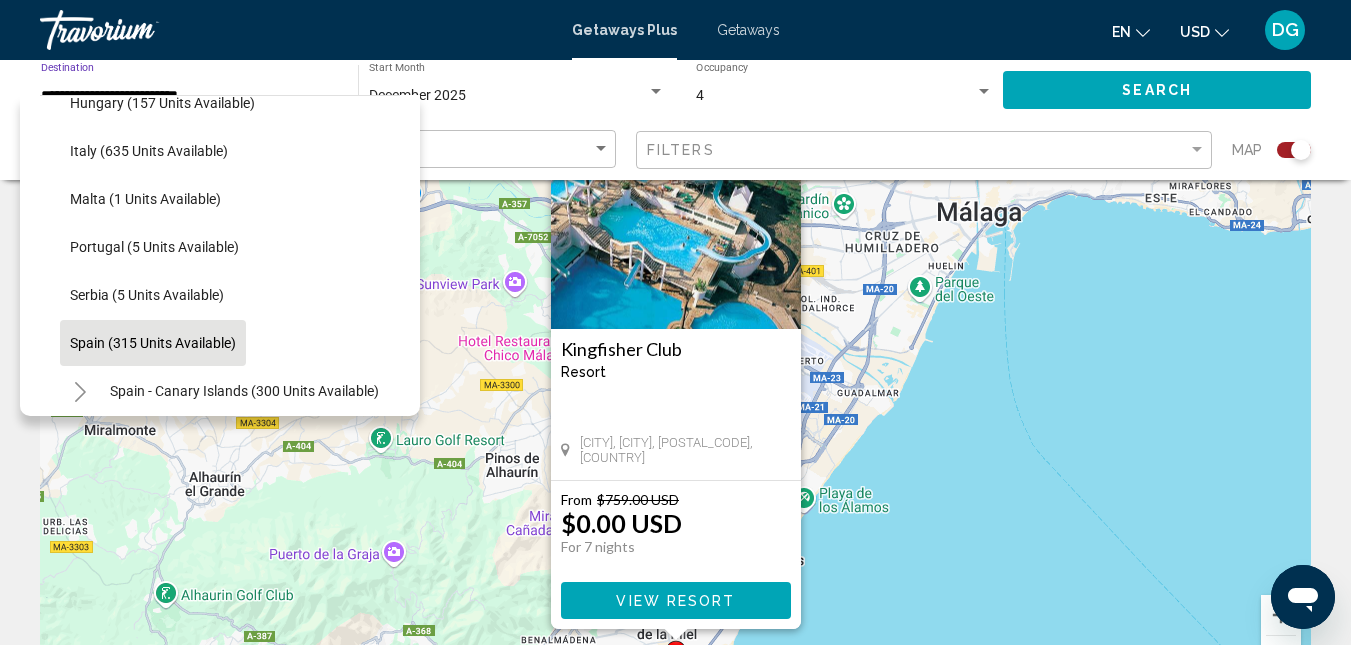 click on "Portugal (5 units available)" 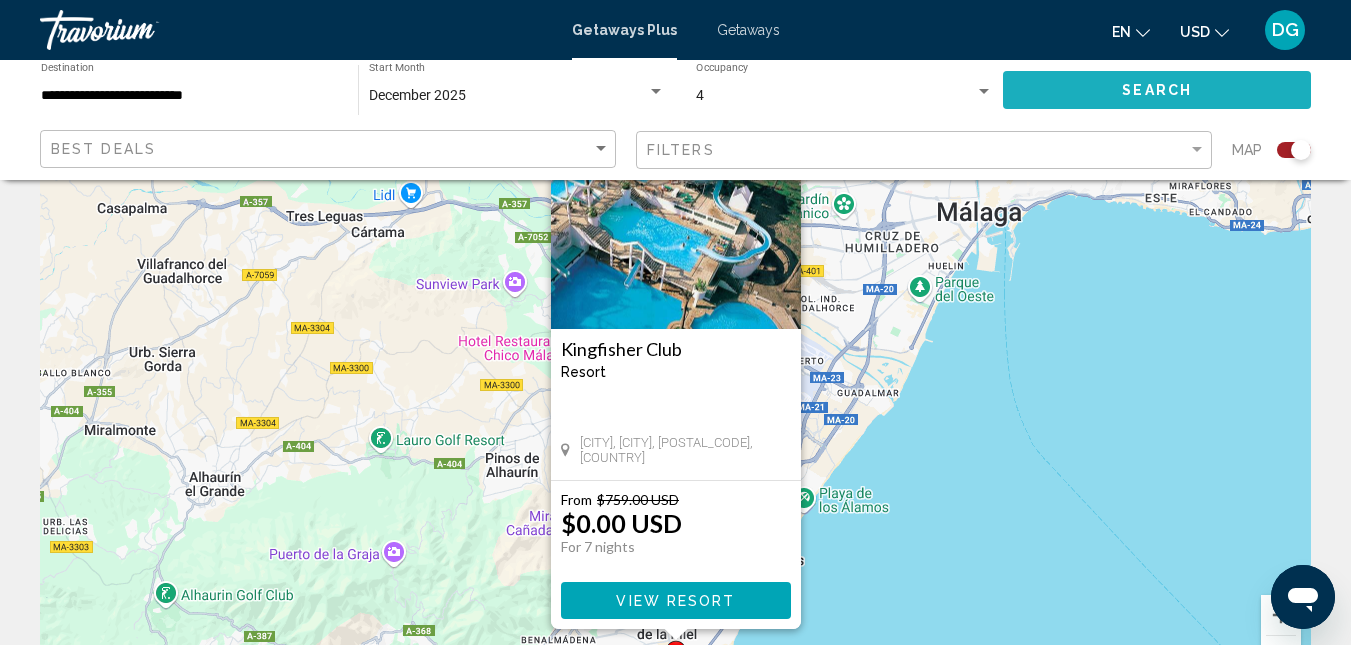 click on "Search" 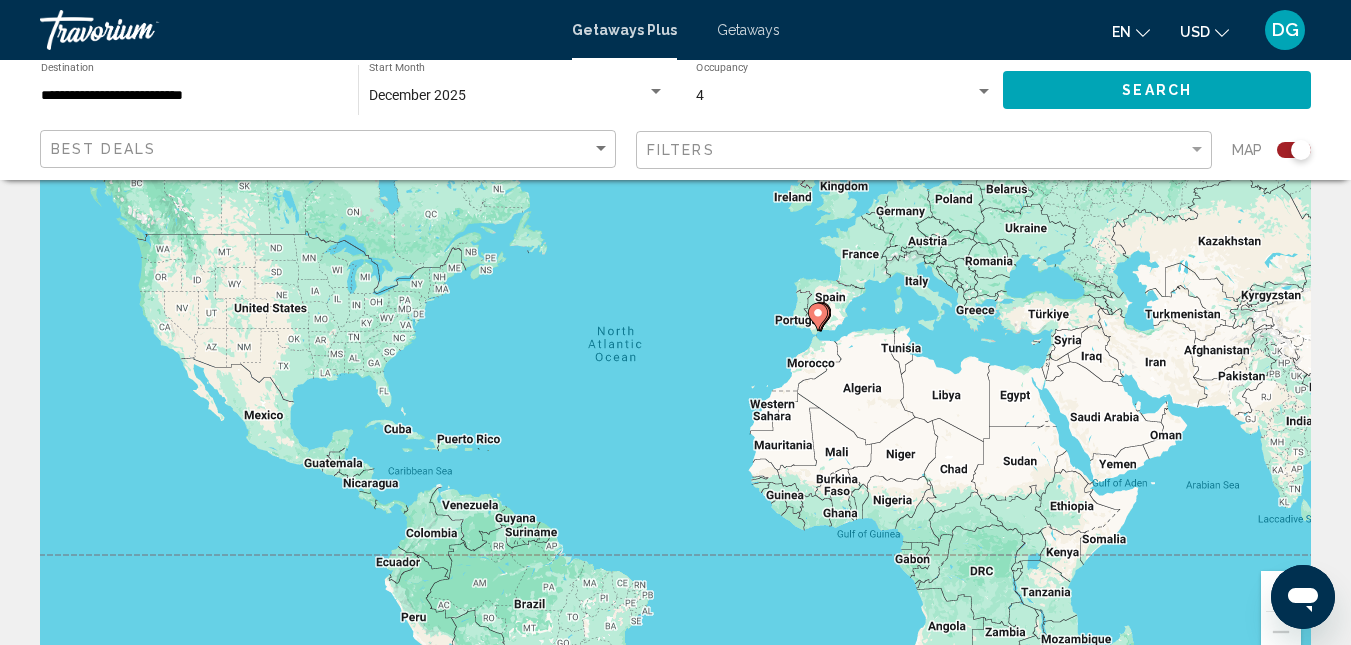 scroll, scrollTop: 0, scrollLeft: 0, axis: both 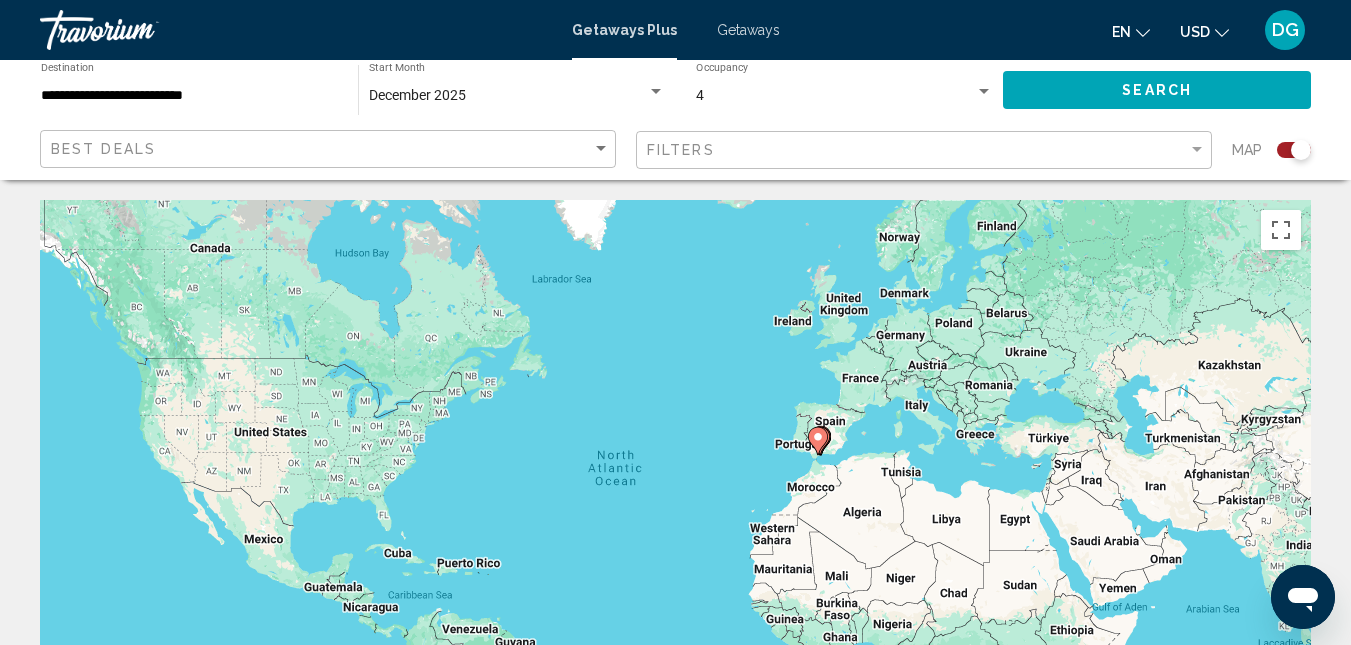 click at bounding box center [656, 91] 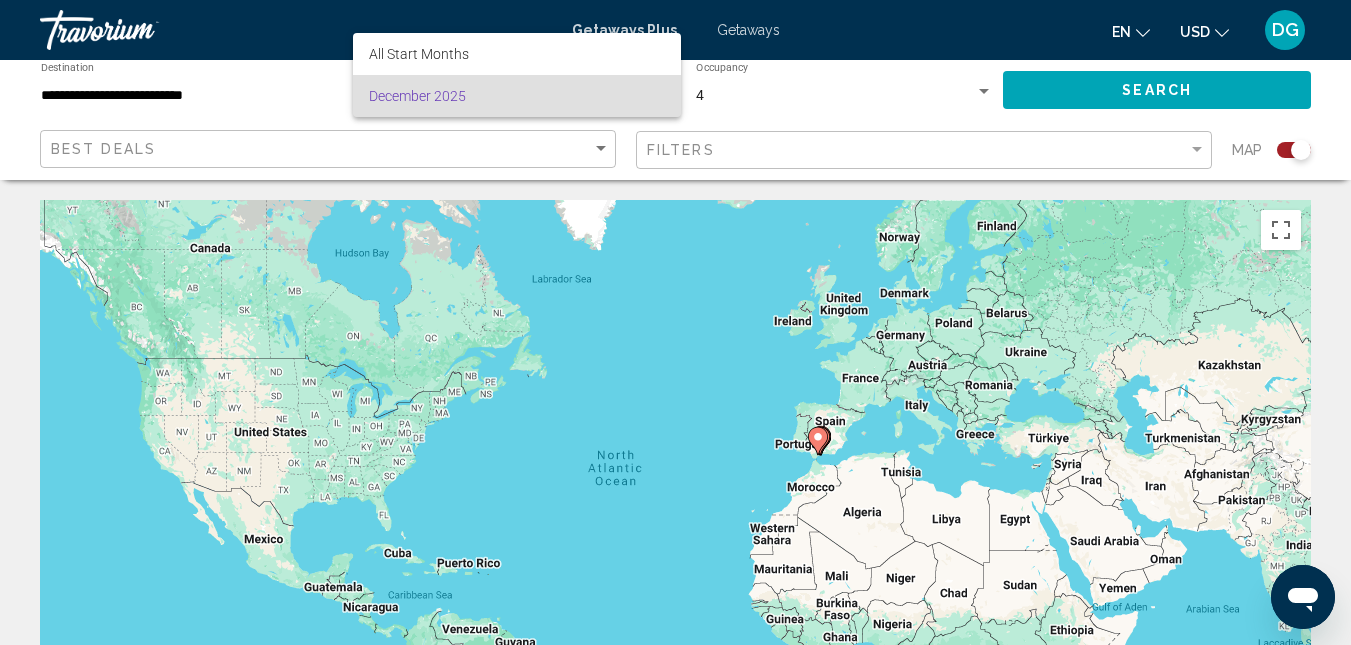 click at bounding box center (675, 322) 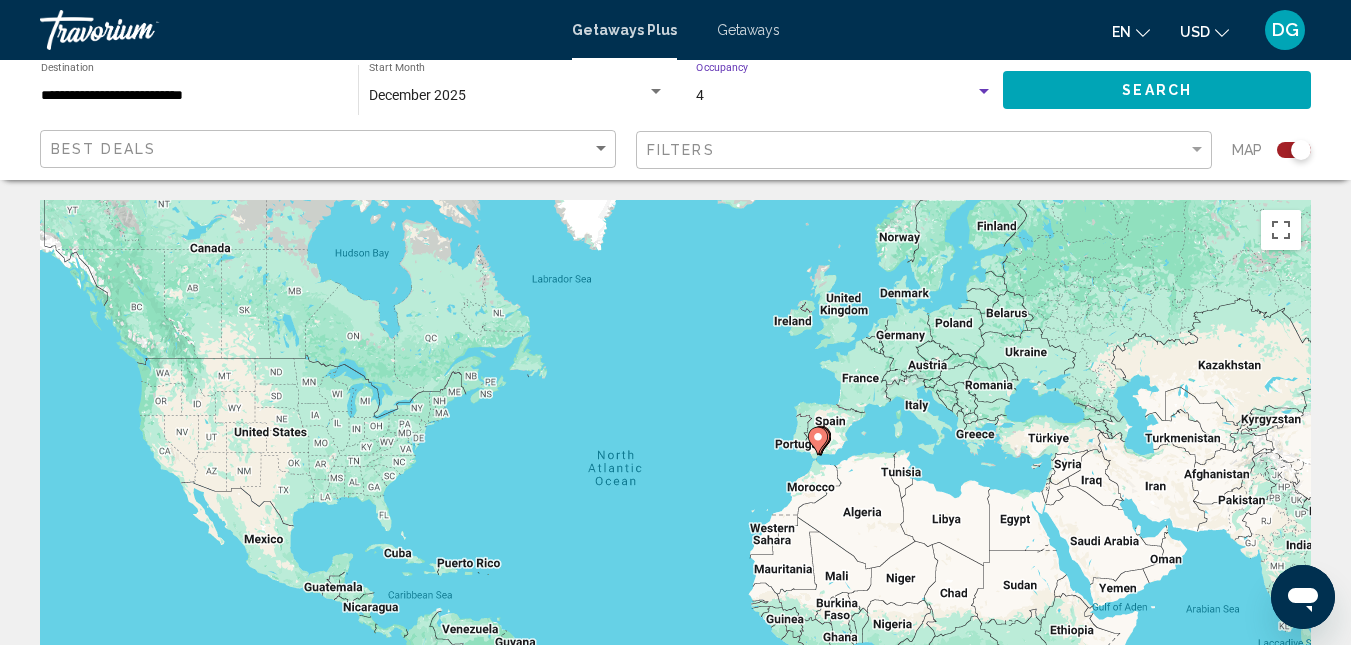 click at bounding box center (984, 92) 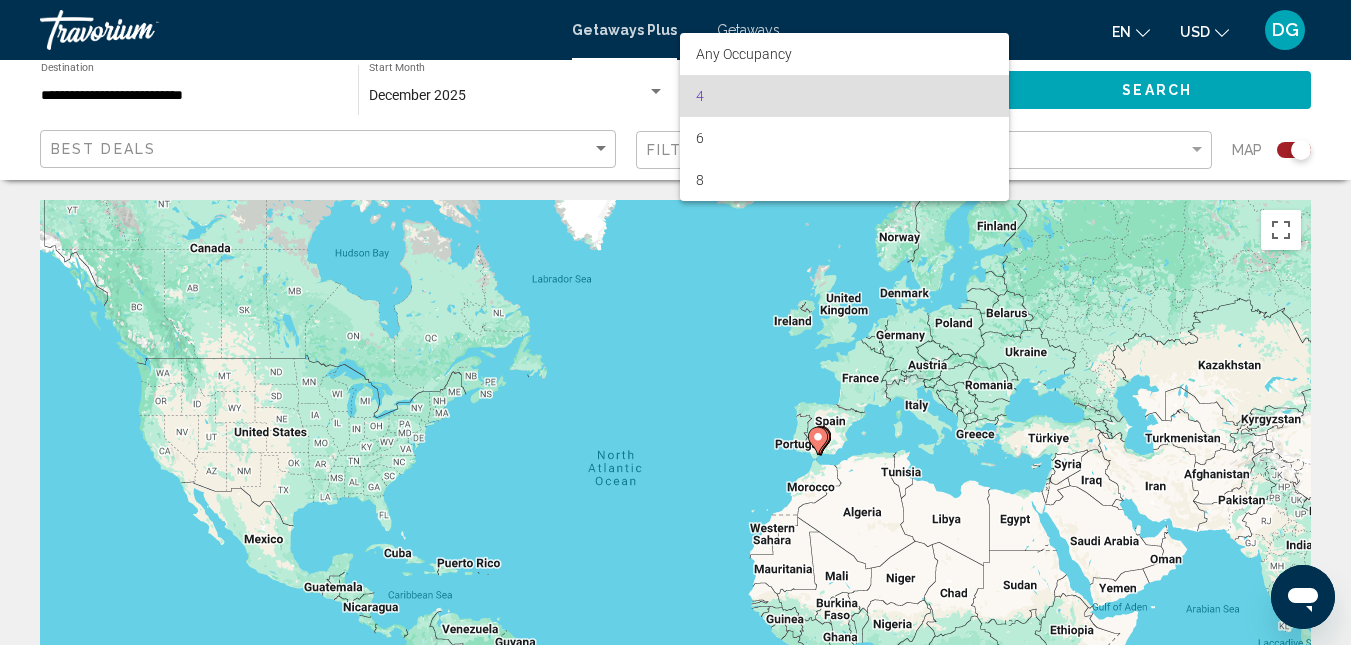 click on "4" at bounding box center [844, 96] 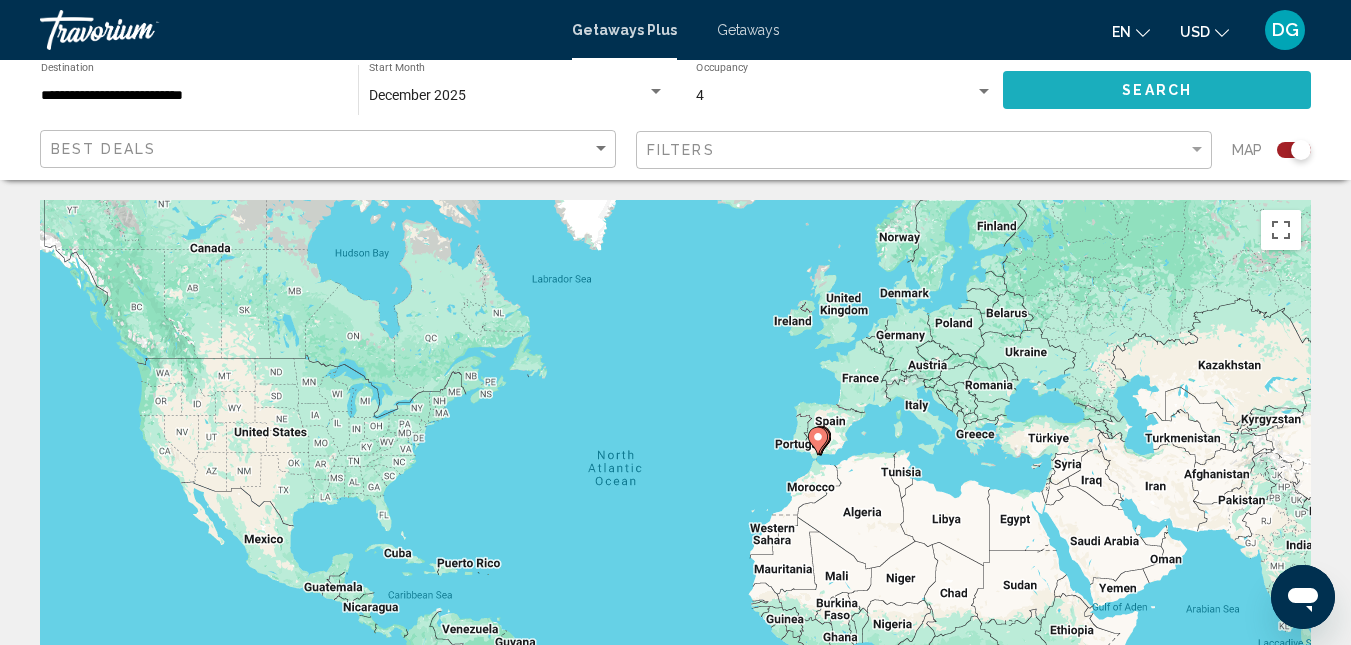 click on "Search" 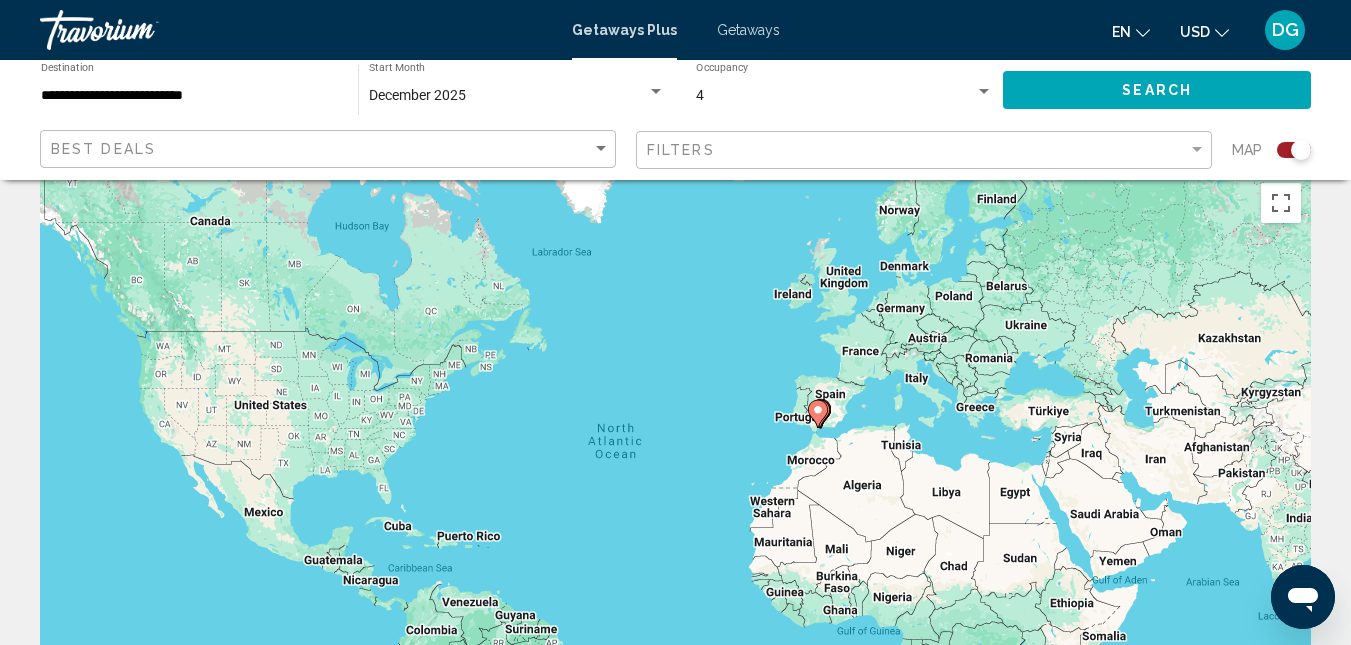 scroll, scrollTop: 0, scrollLeft: 0, axis: both 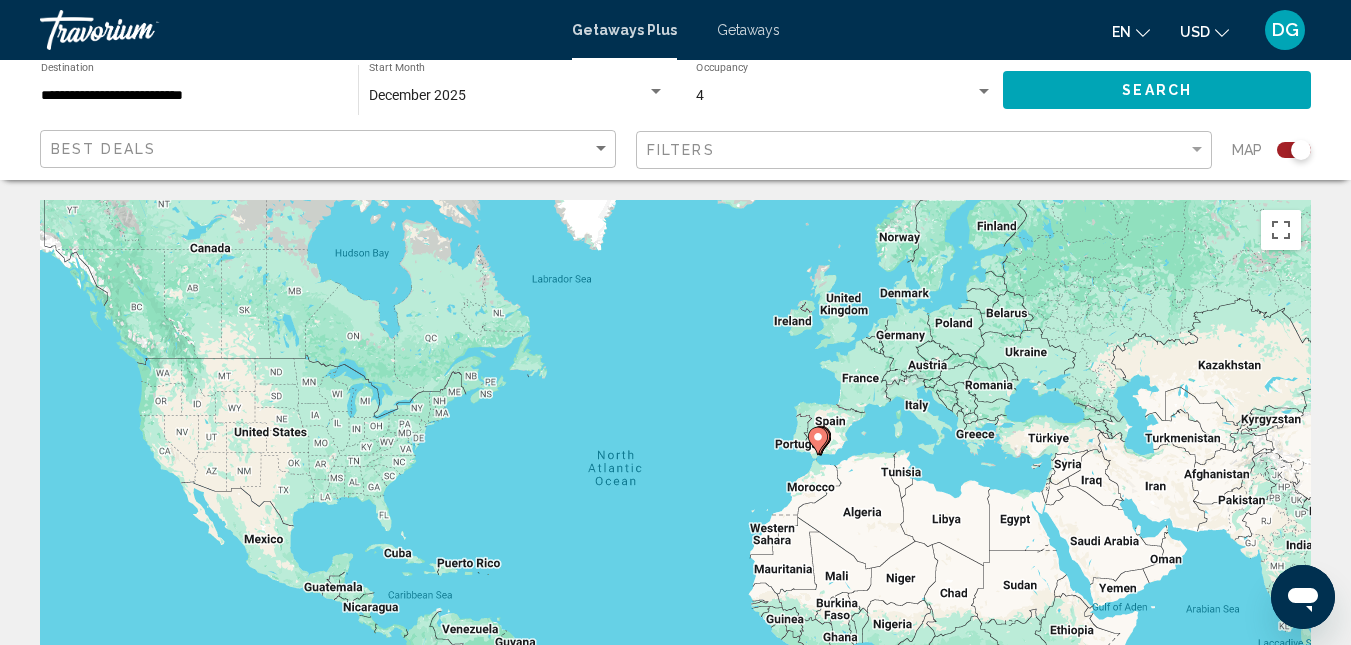 click on "**********" at bounding box center [189, 96] 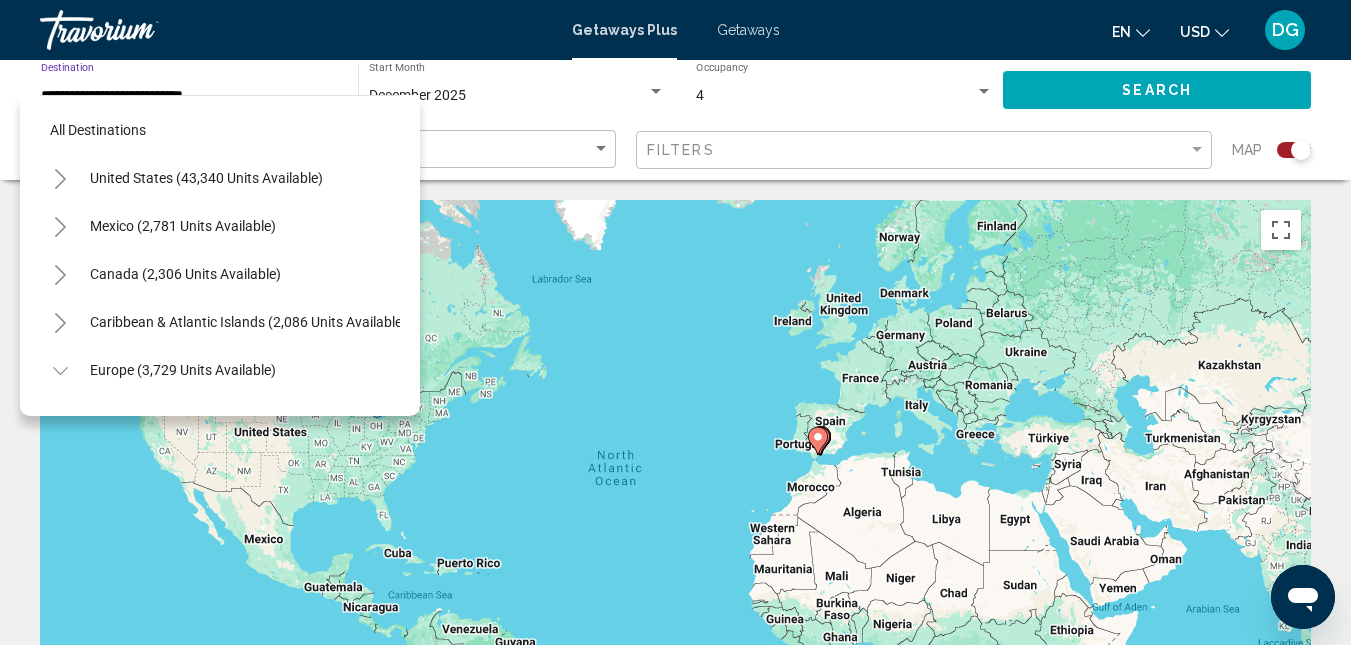 scroll, scrollTop: 607, scrollLeft: 0, axis: vertical 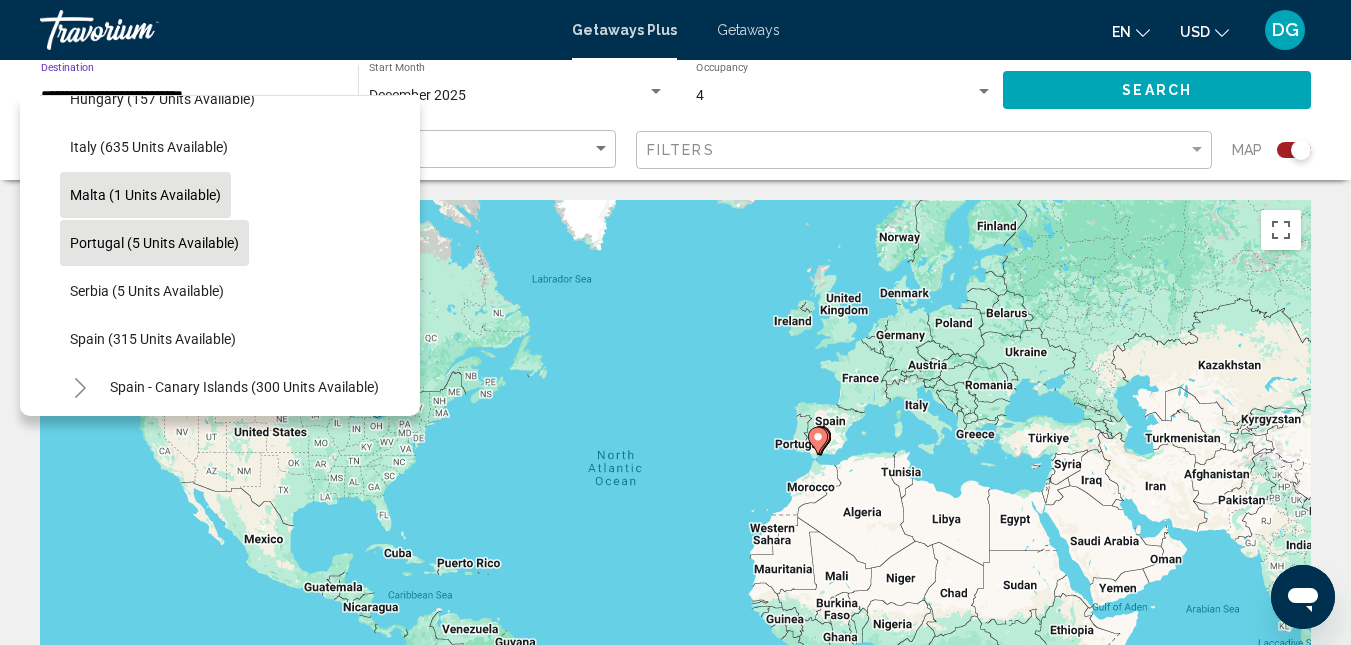 click on "Malta (1 units available)" 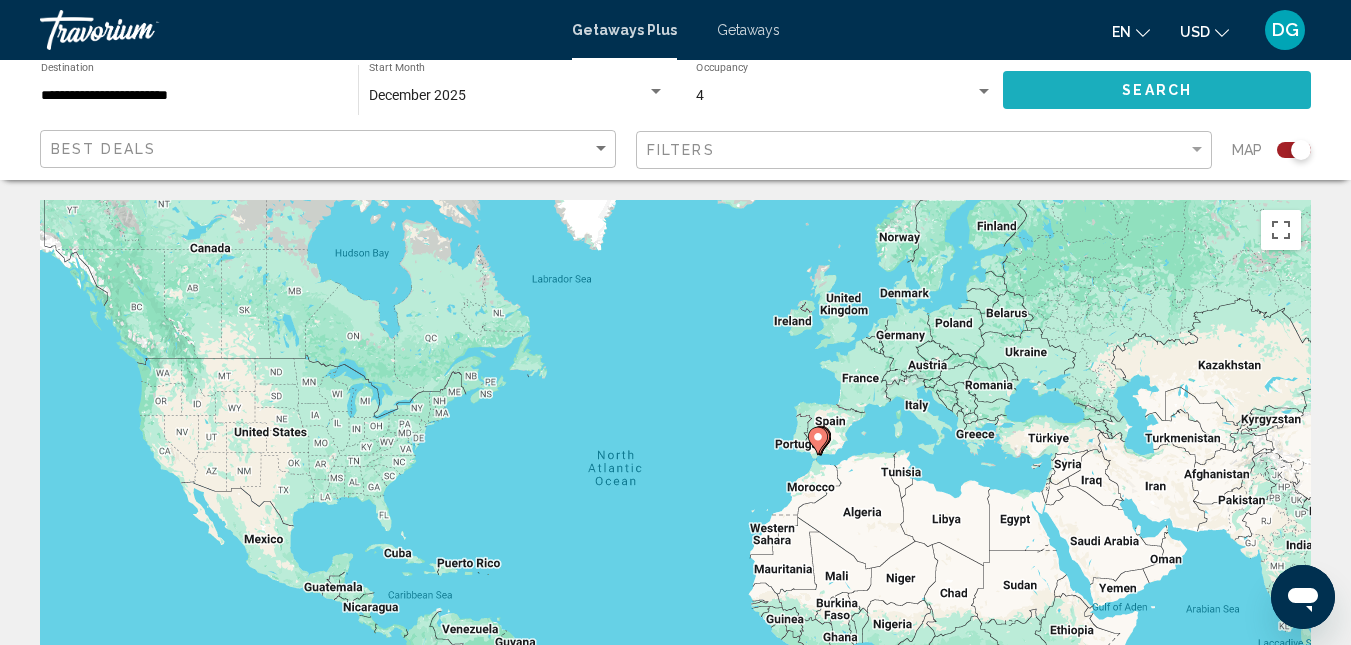 click on "Search" 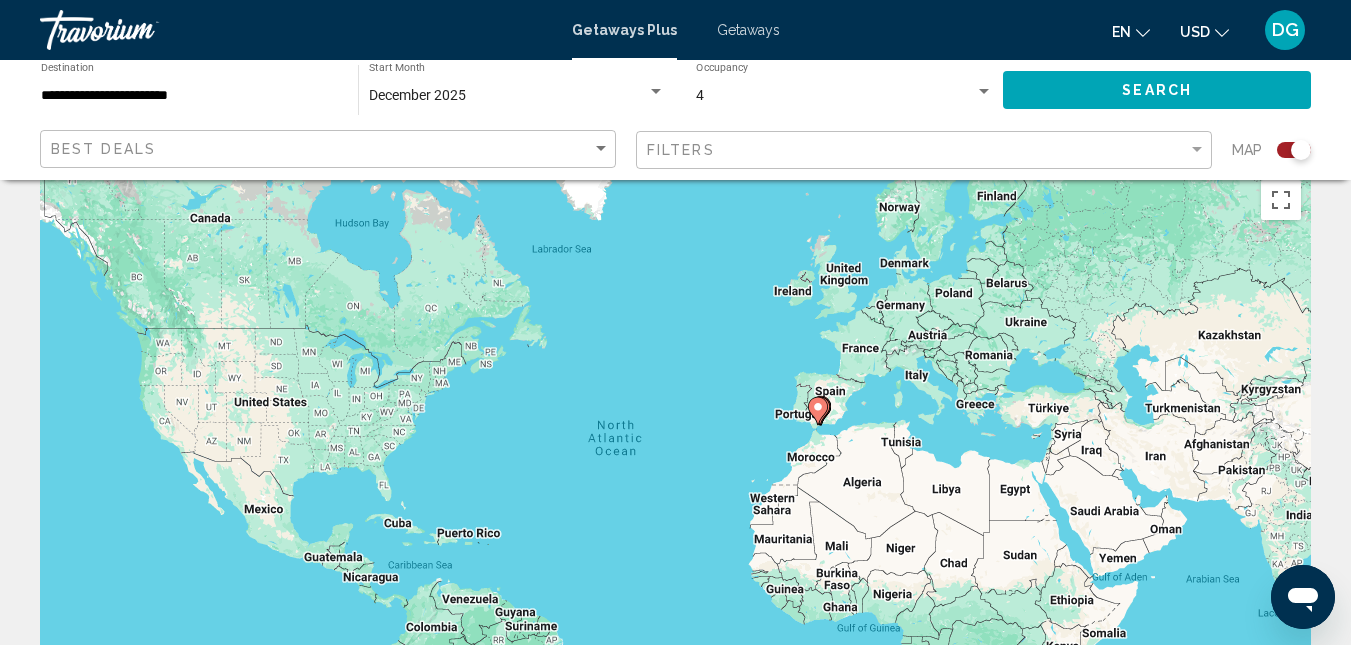 scroll, scrollTop: 0, scrollLeft: 0, axis: both 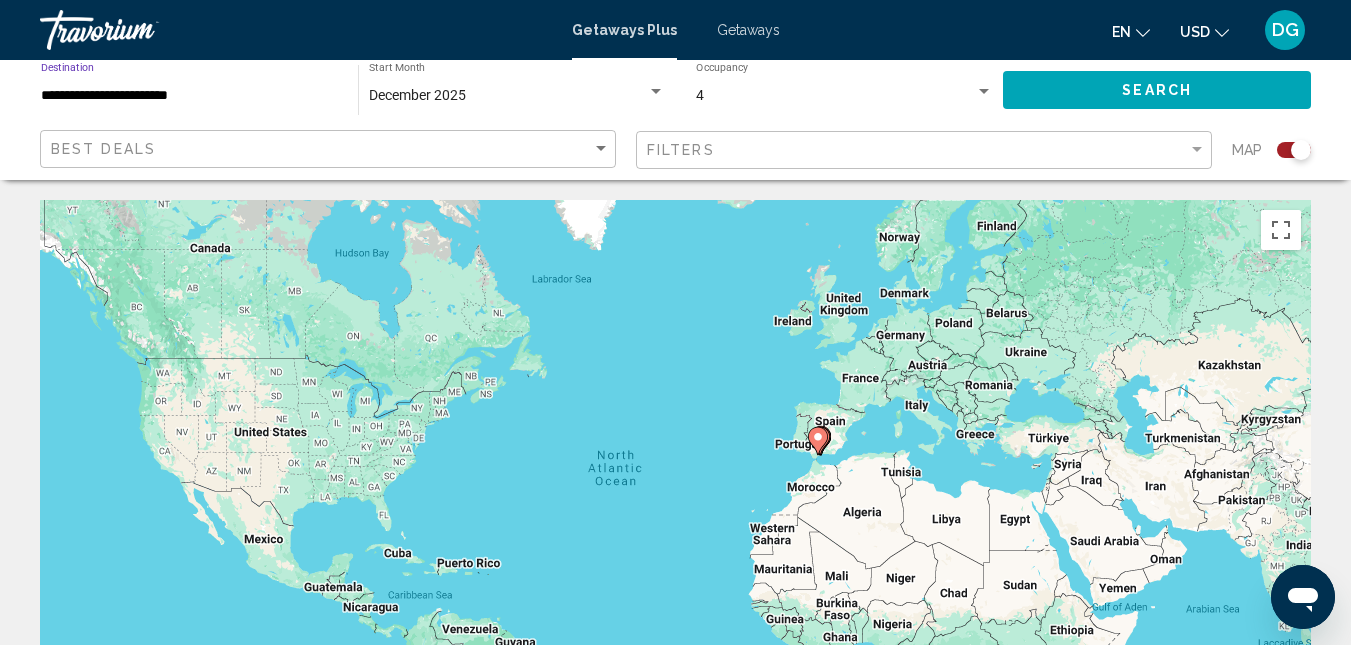 click on "**********" at bounding box center (189, 96) 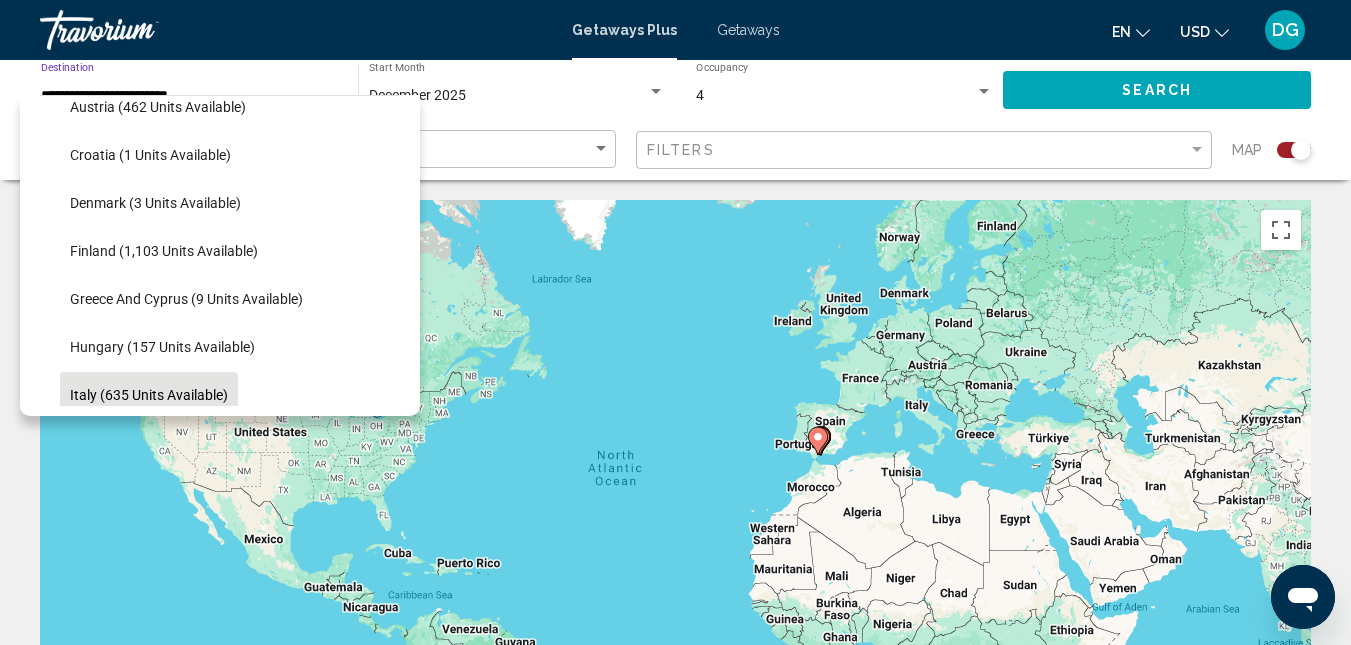 scroll, scrollTop: 259, scrollLeft: 0, axis: vertical 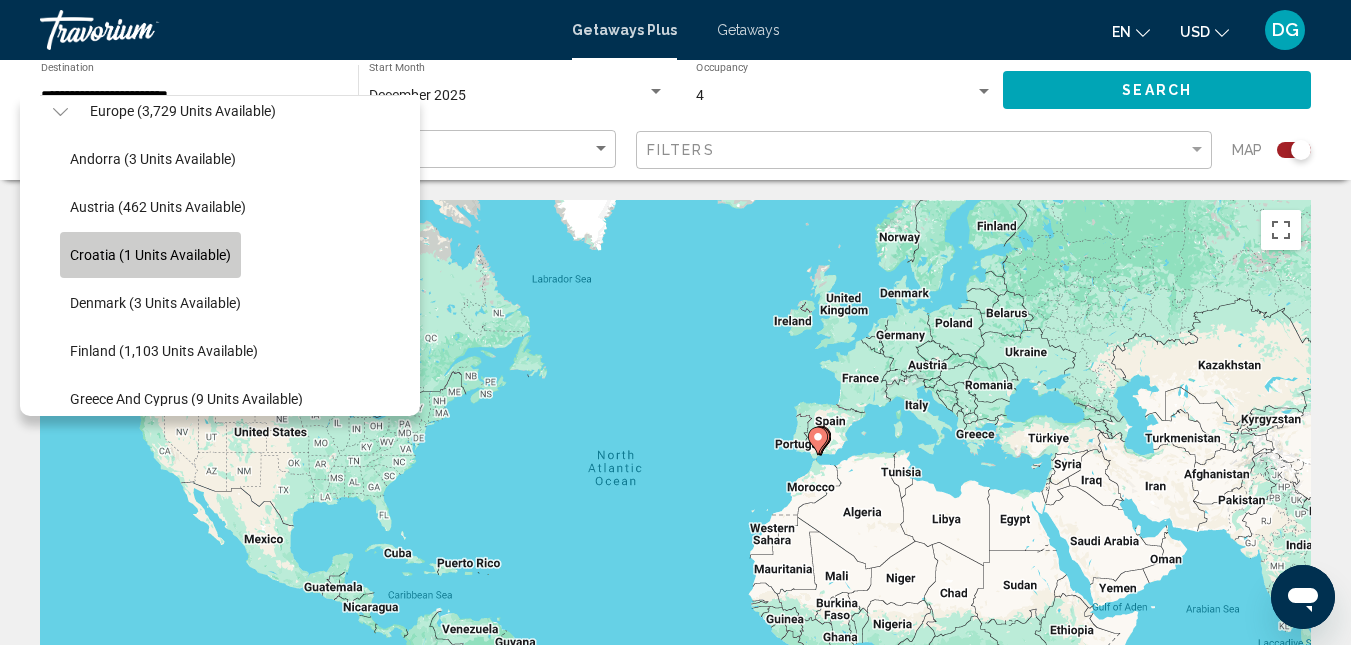 click on "Croatia (1 units available)" 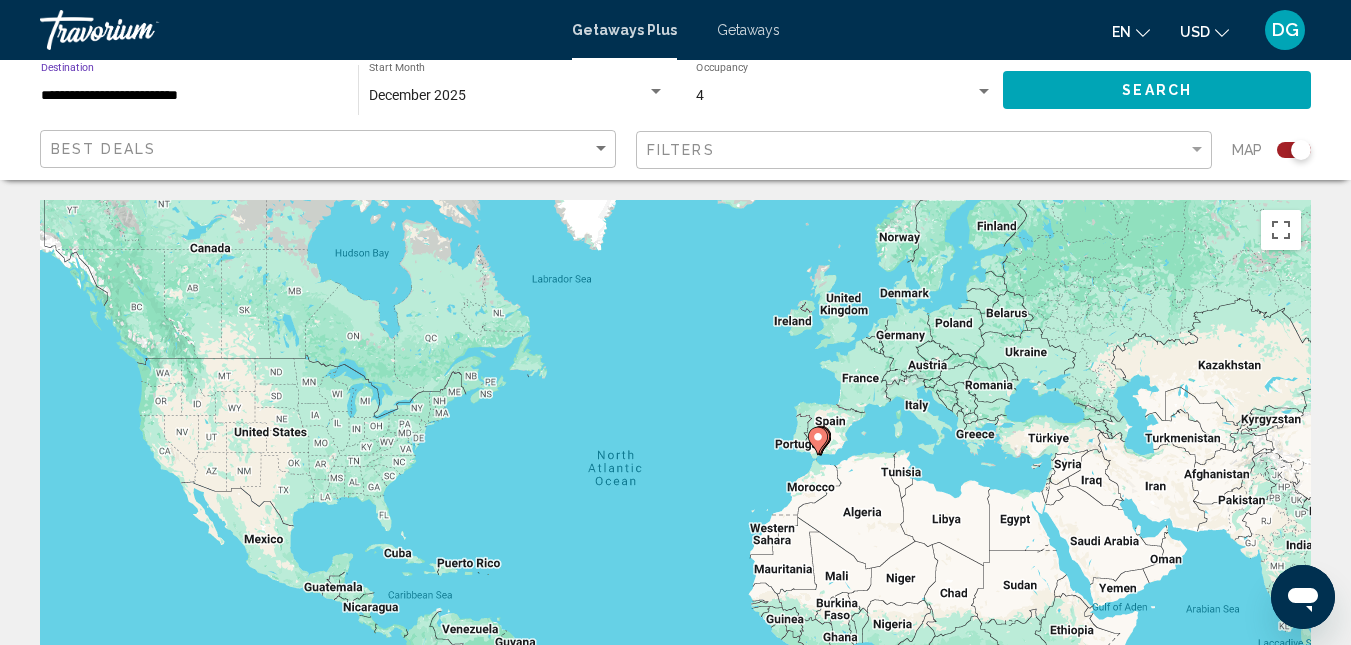 click on "Search" 